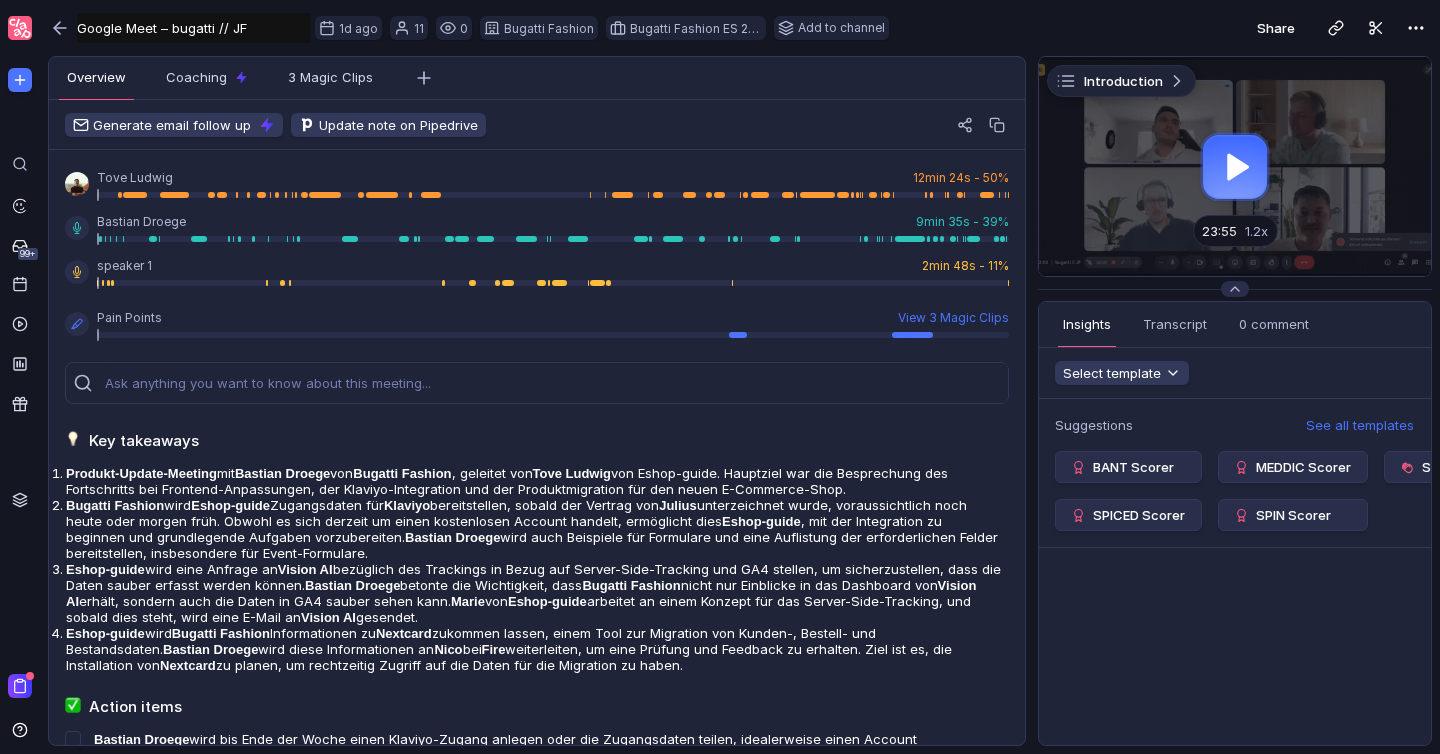 scroll, scrollTop: 0, scrollLeft: 0, axis: both 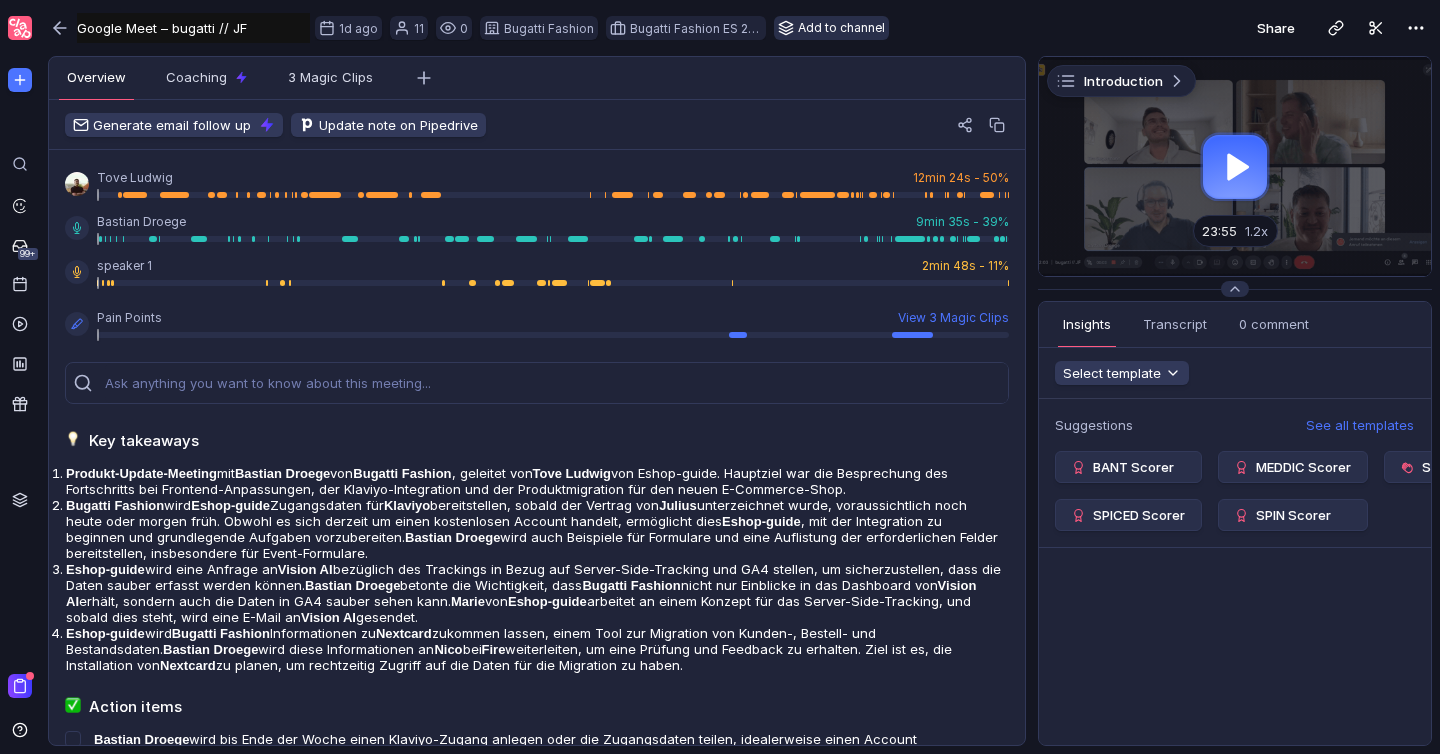 click on "Add to channel" at bounding box center [831, 28] 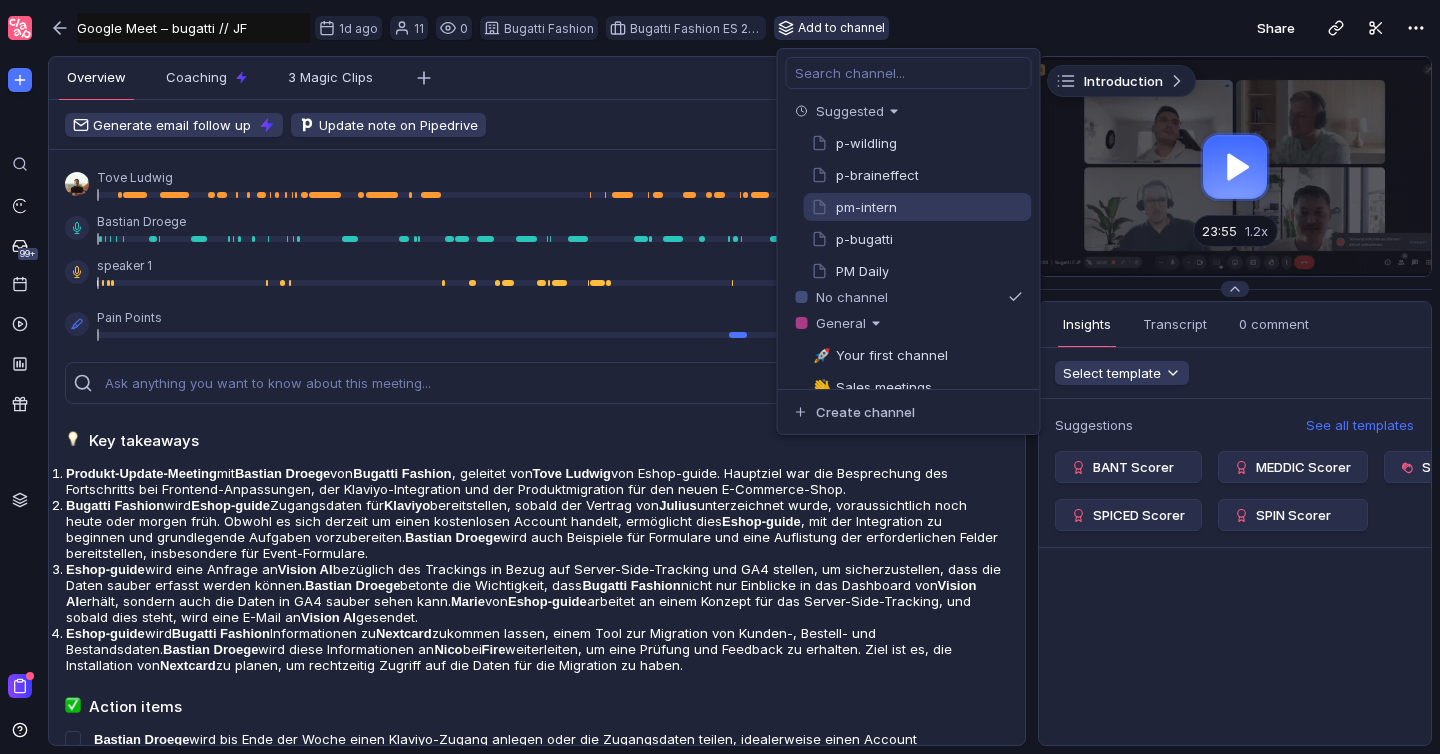 click on "p-bugatti" at bounding box center (918, 239) 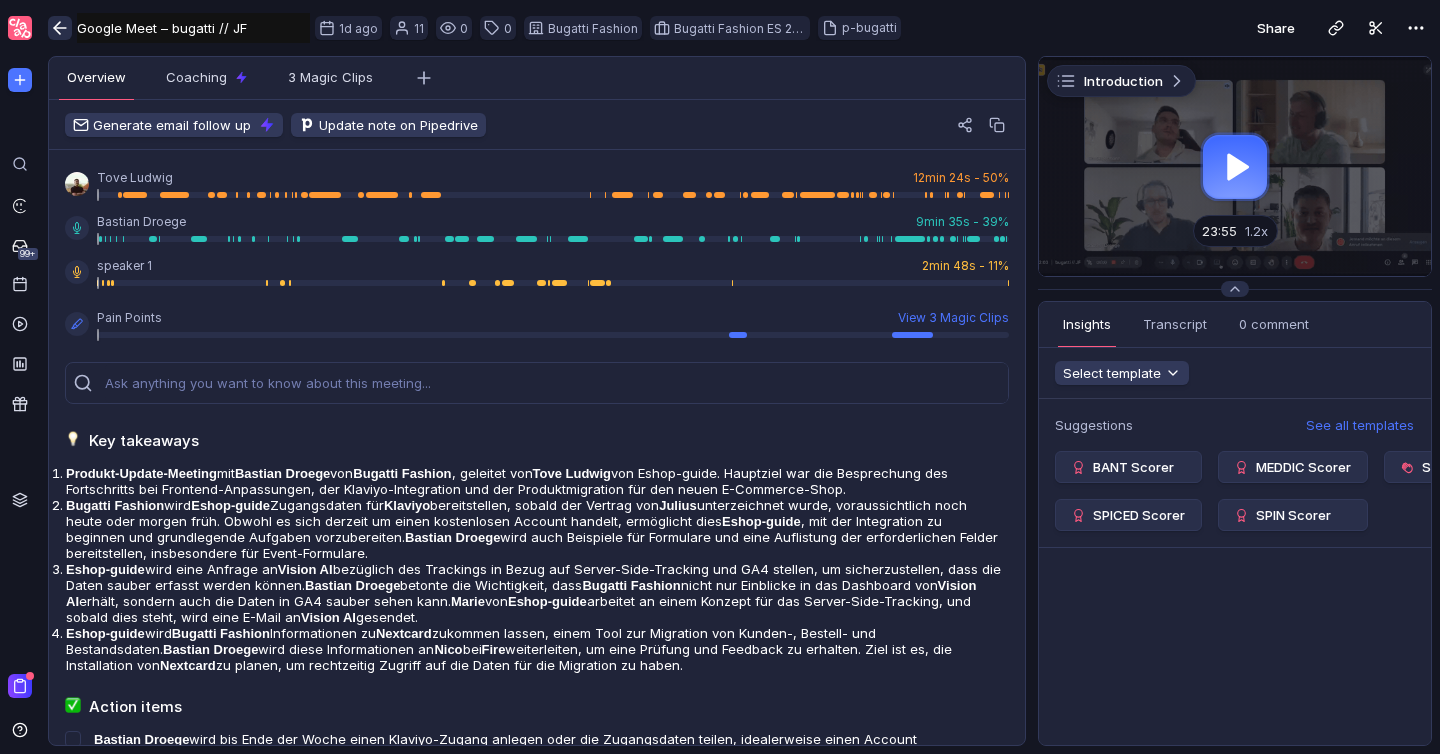 click at bounding box center [60, 28] 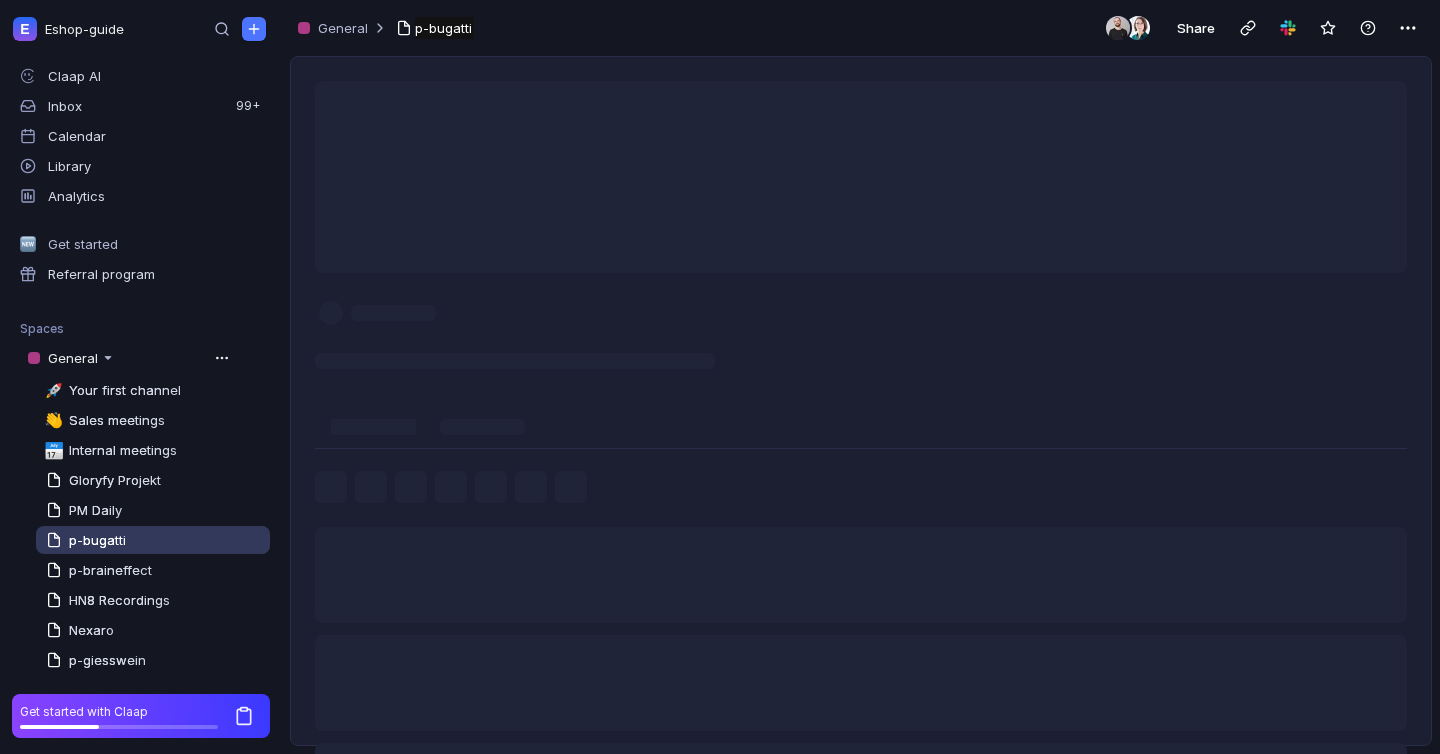 scroll, scrollTop: 0, scrollLeft: 0, axis: both 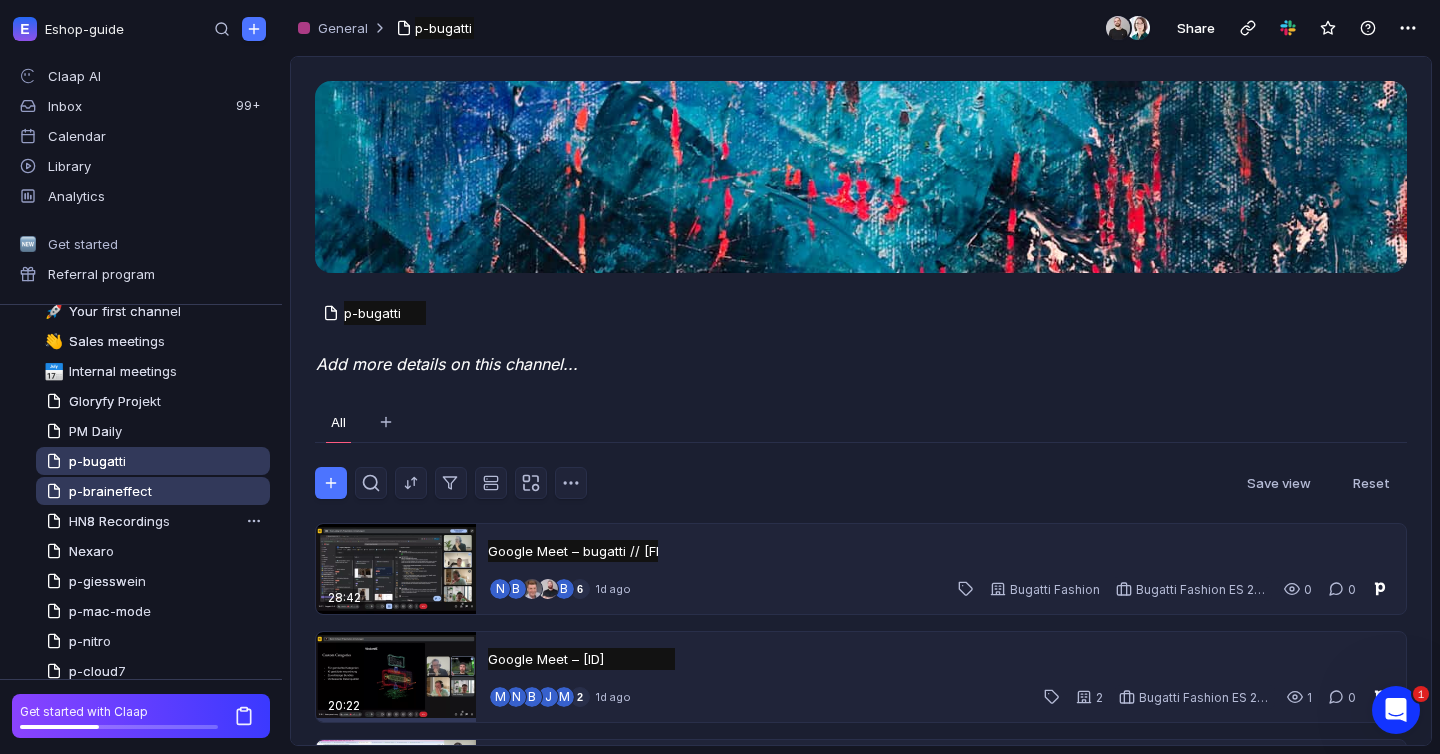 click on "p-braineffect" at bounding box center [108, 491] 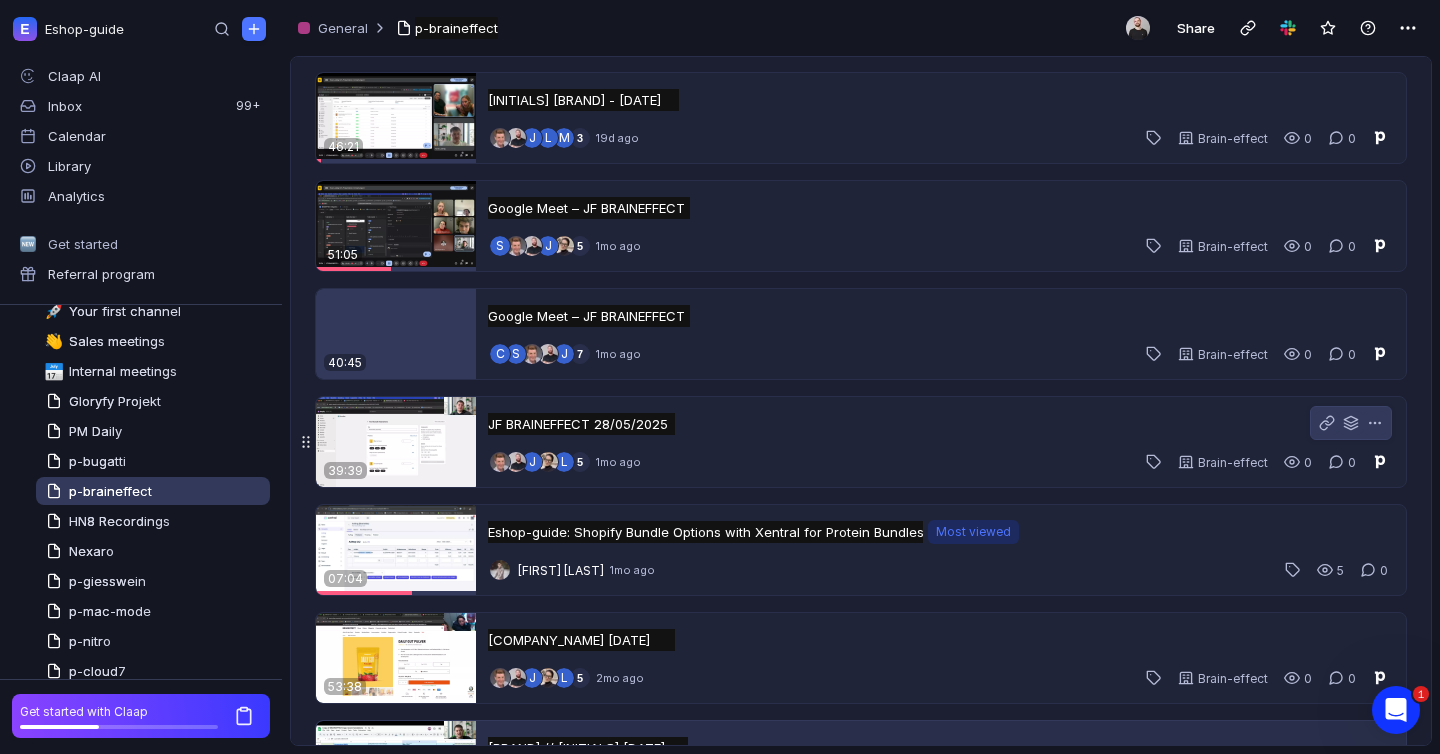 scroll, scrollTop: 668, scrollLeft: 0, axis: vertical 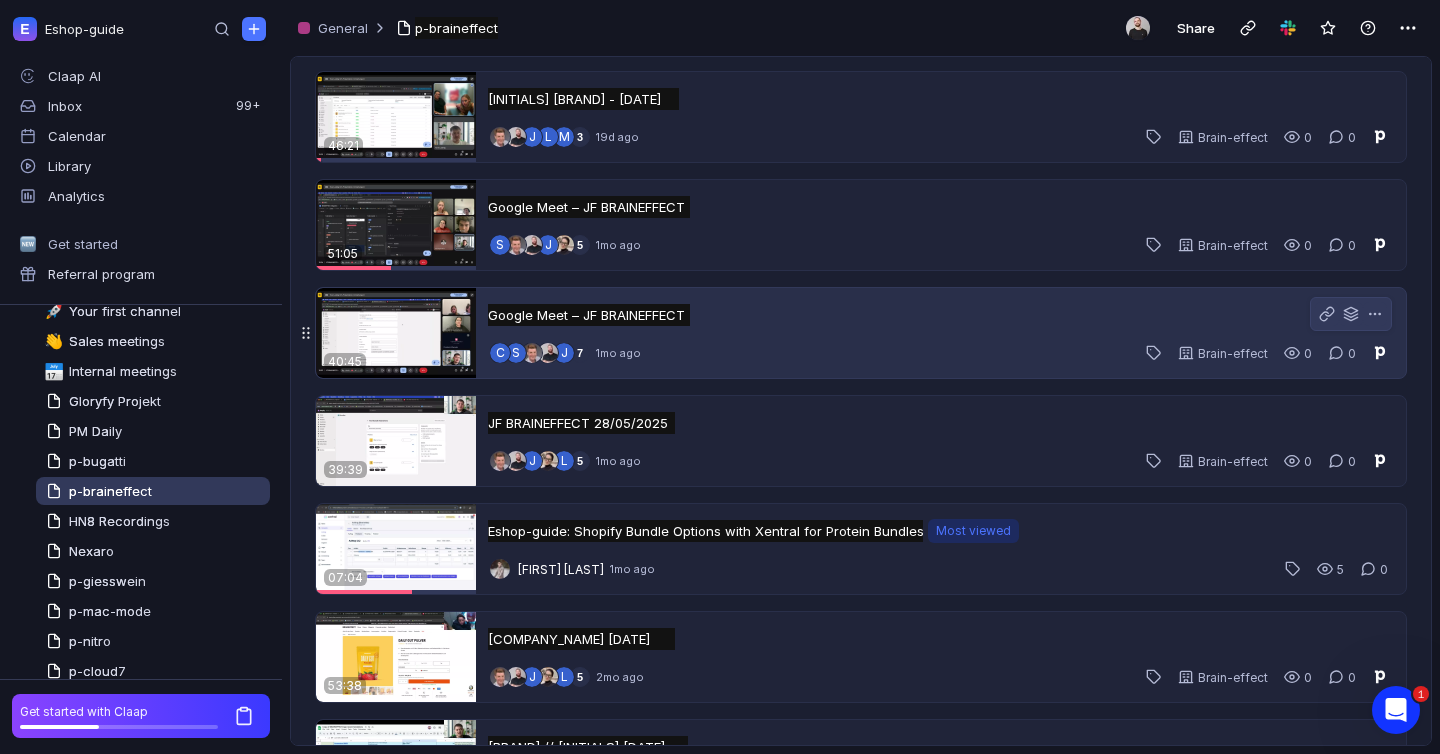 click on "C S j 7 1mo ago Brain-effect 0 0" at bounding box center [941, 353] 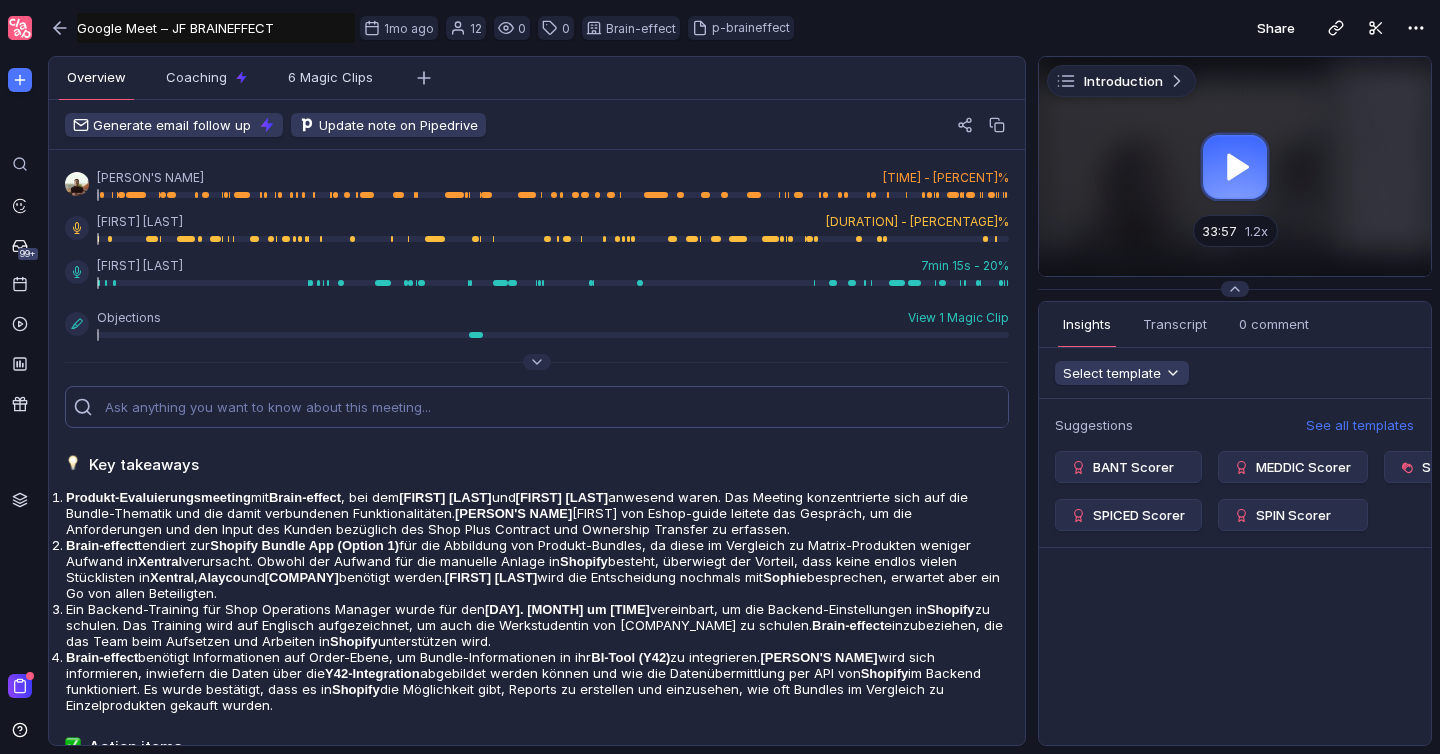 click at bounding box center [557, 407] 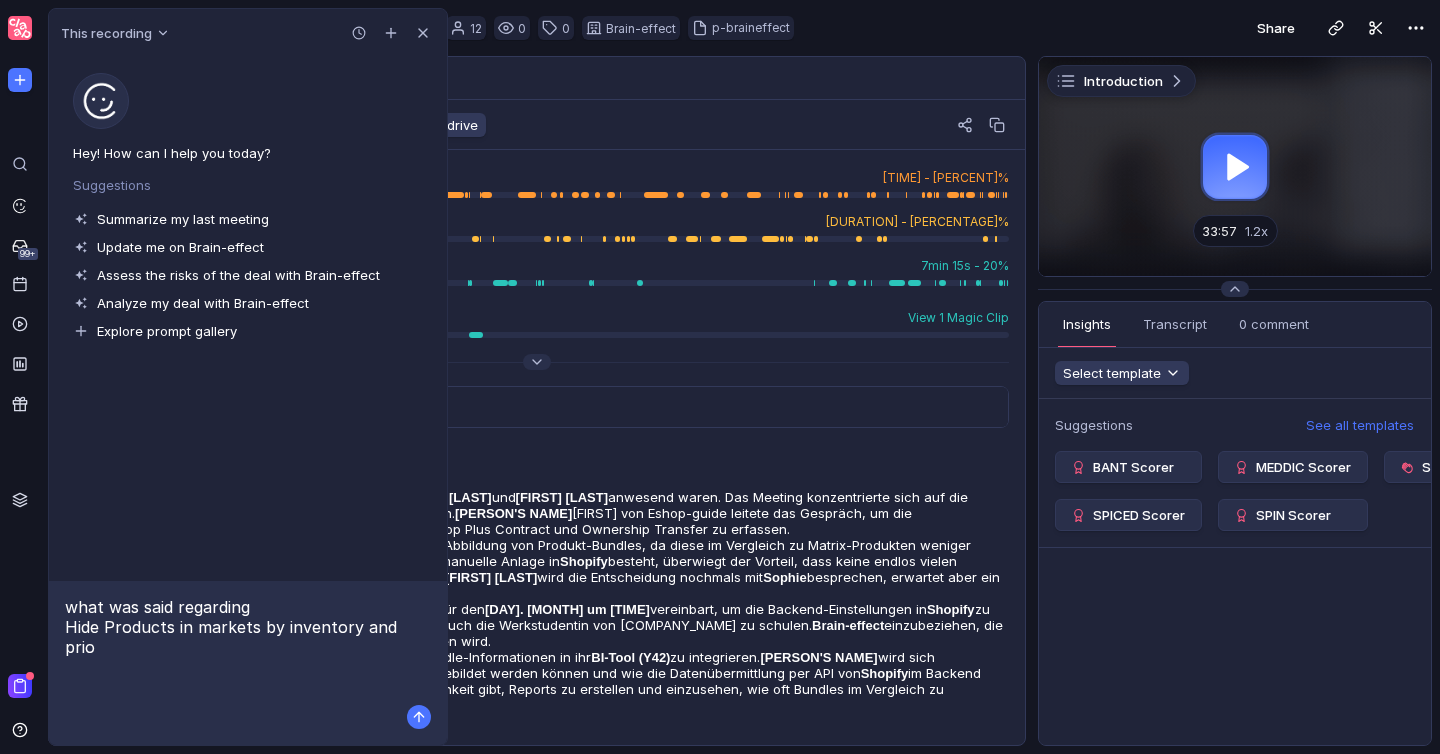 type 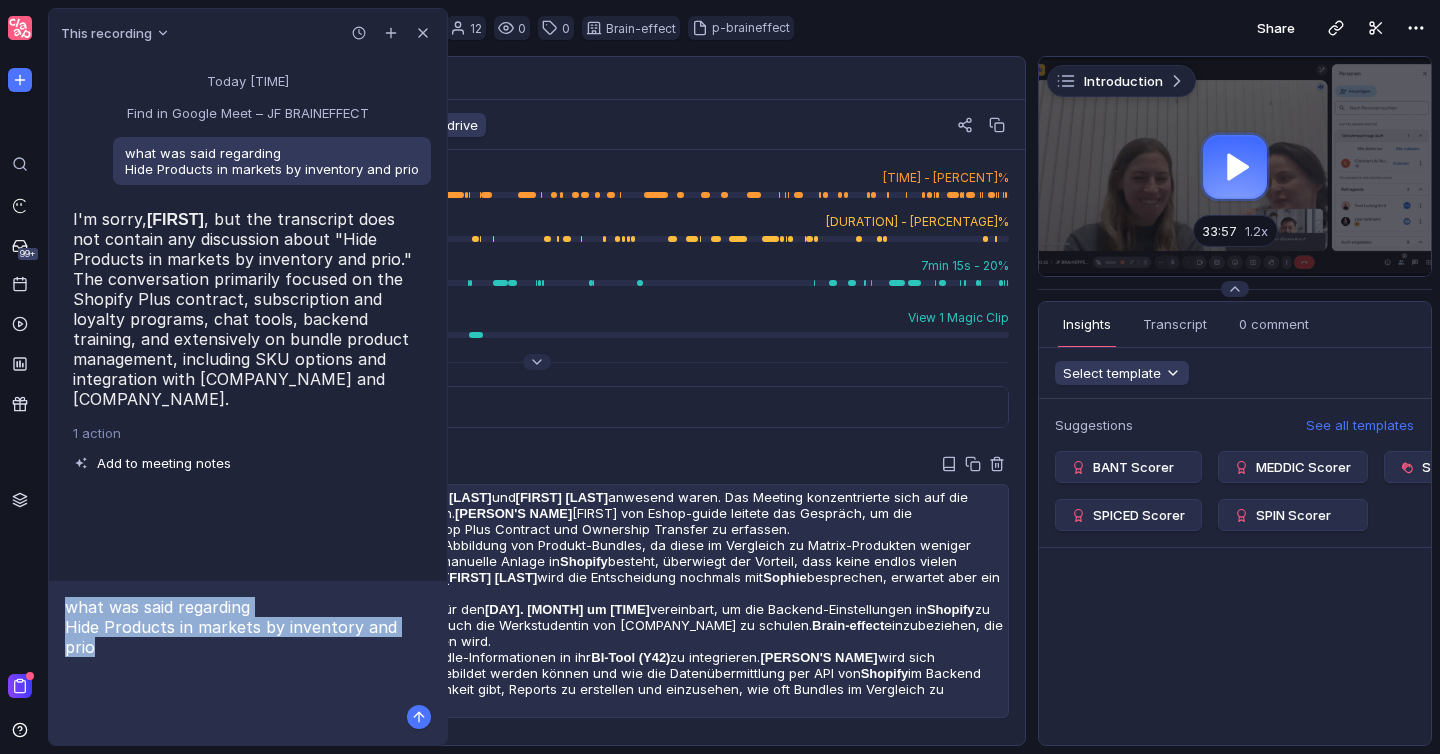 click on "Produkt-Evaluierungsmeeting mit [BRAND], bei dem [FIRST] [LAST] und [FIRST] [LAST] anwesend waren. Das Meeting konzentrierte sich auf die Bundle-Thematik und die damit verbundenen Funktionalitäten. [FIRST] [LAST] von Eshop-guide leitete das Gespräch, um die Anforderungen und den Input des Kunden bezüglich des Shop Plus Contract und Ownership Transfer zu erfassen." at bounding box center (535, 513) 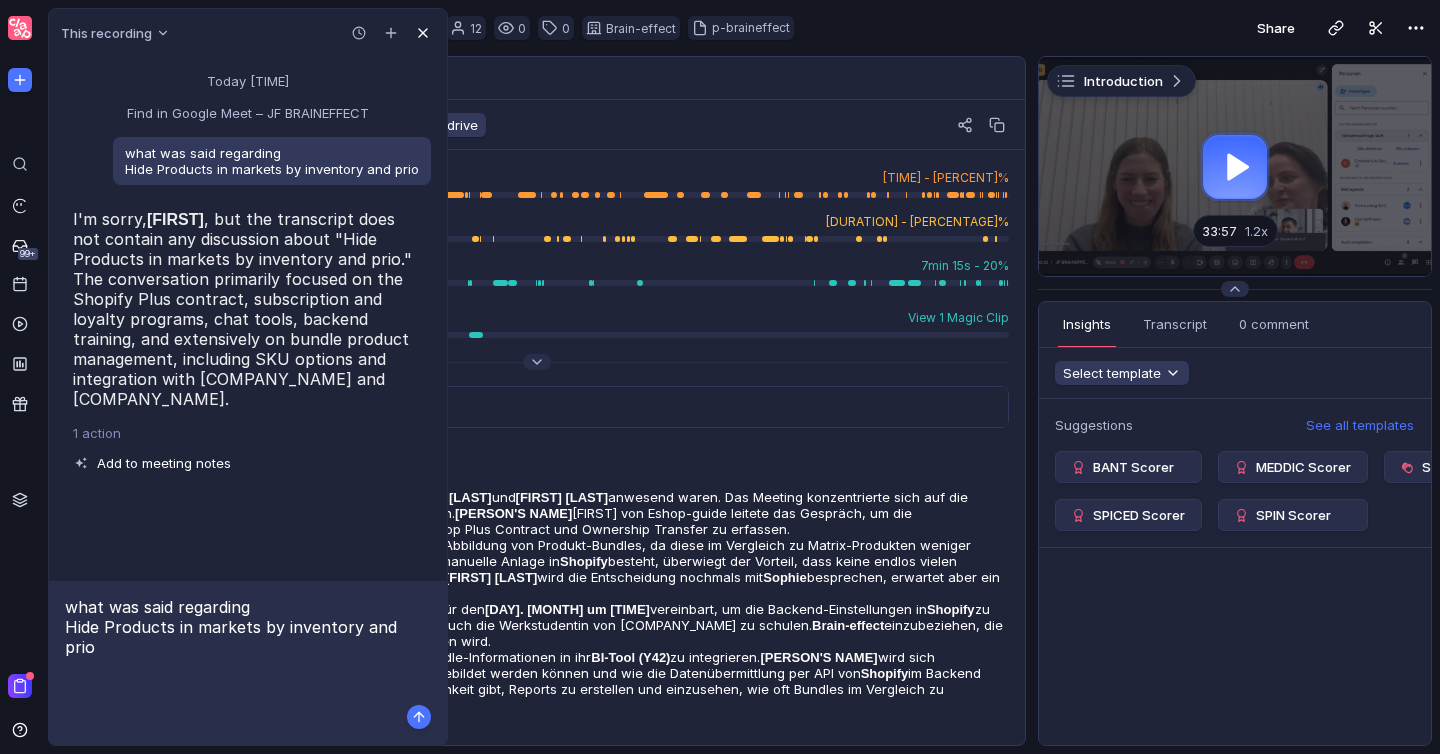 click at bounding box center [423, 33] 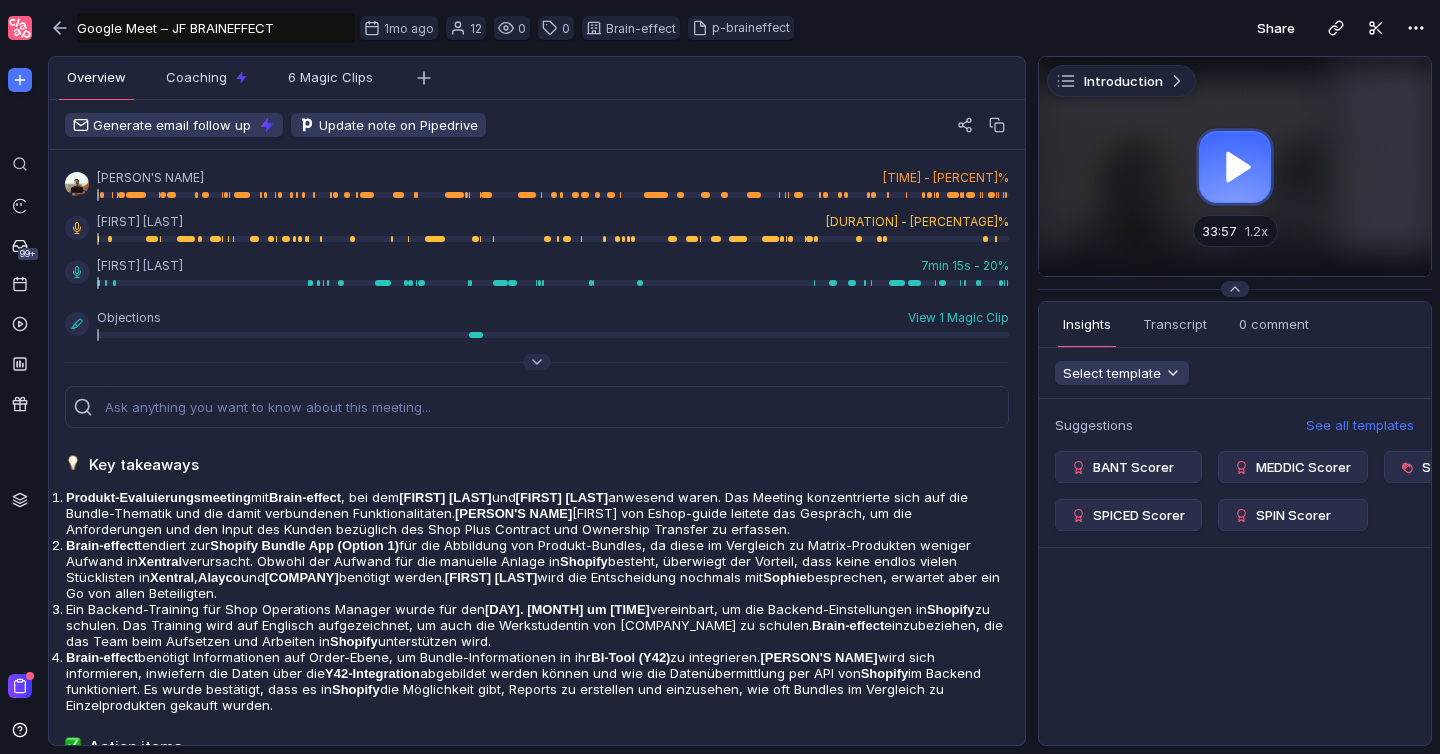 click at bounding box center (1235, 166) 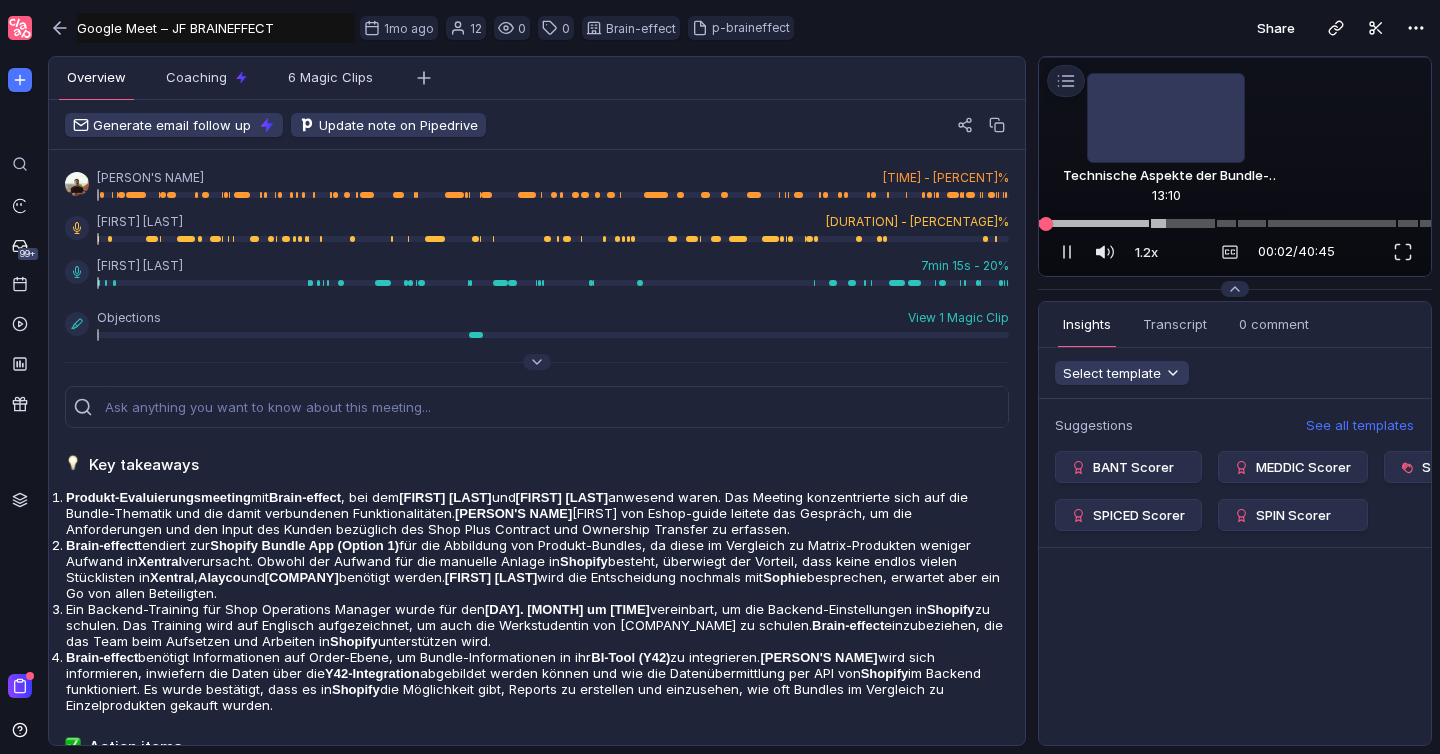 click at bounding box center (1235, 223) 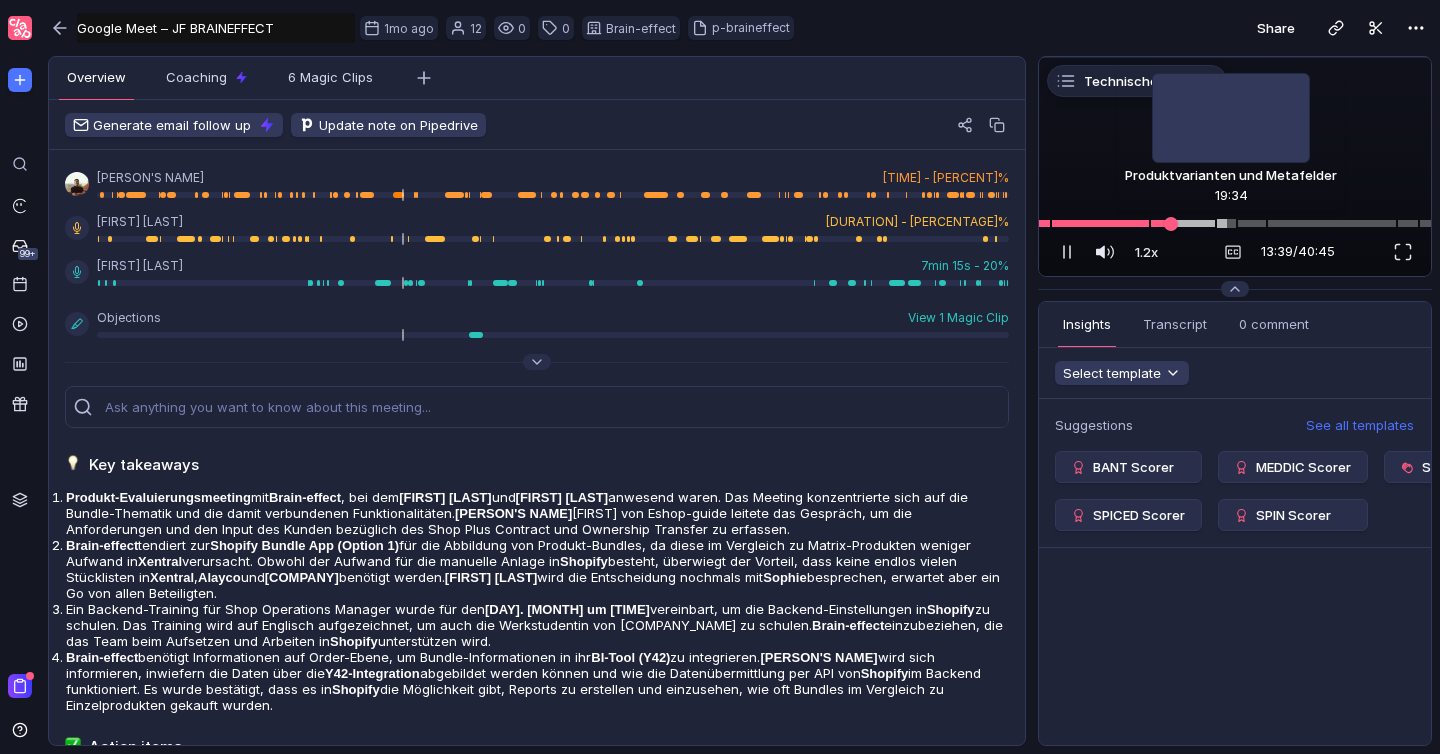 click at bounding box center (1235, 223) 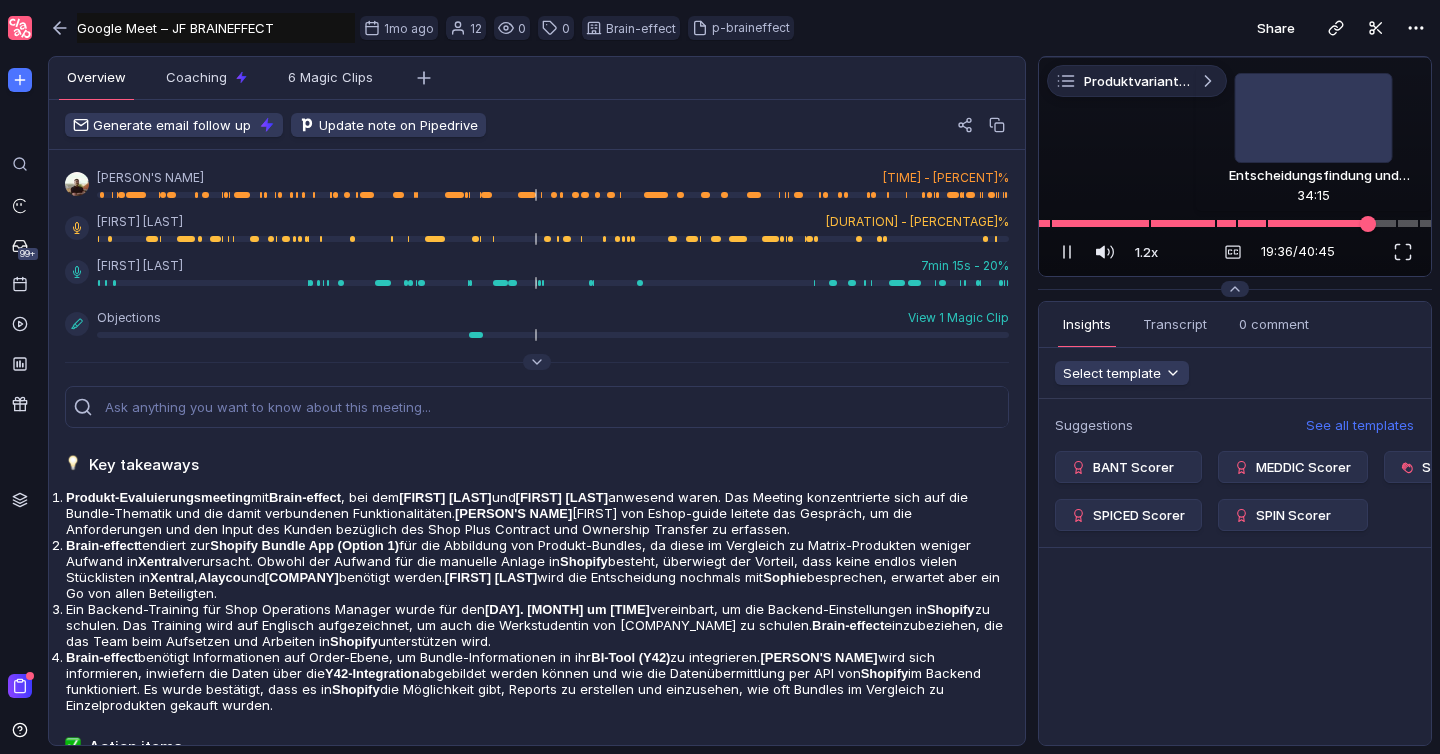 click at bounding box center (1235, 223) 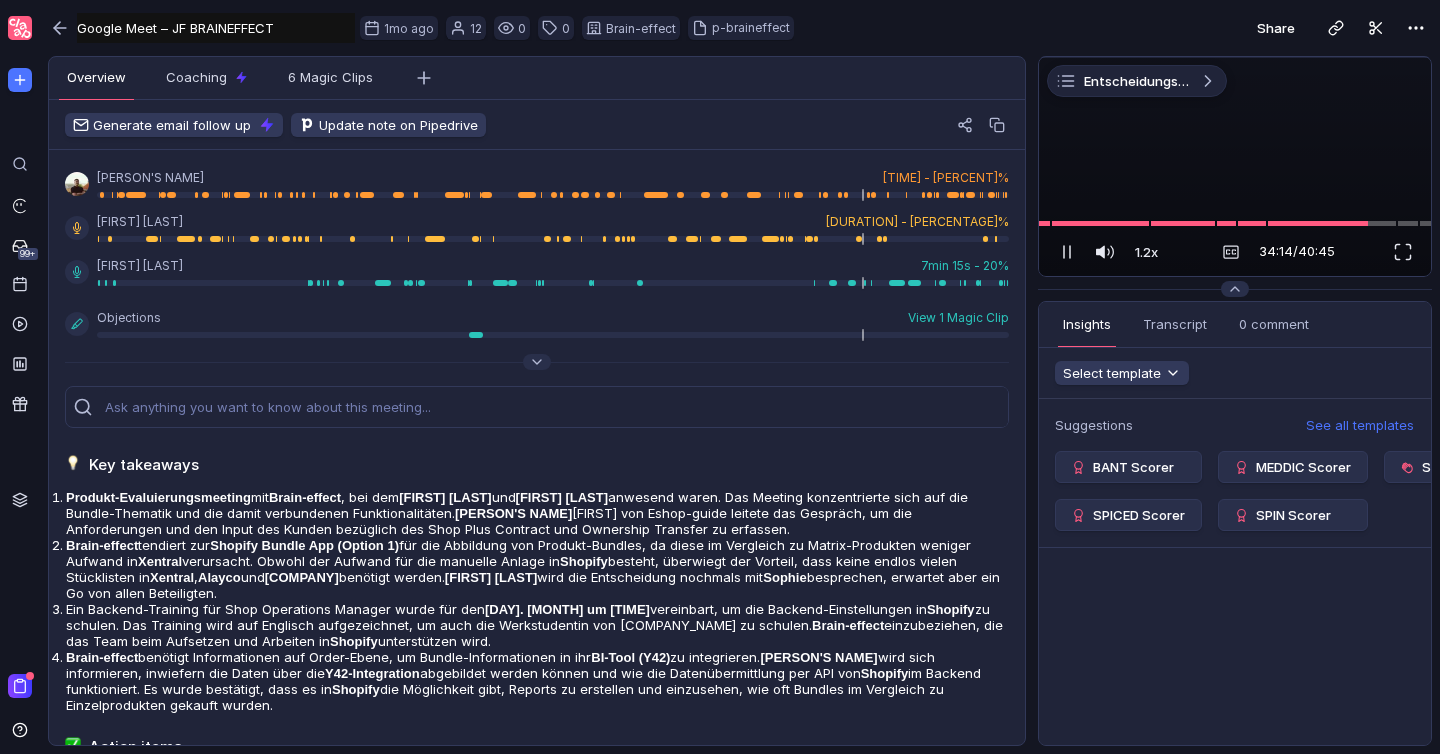 click at bounding box center (1235, 57) 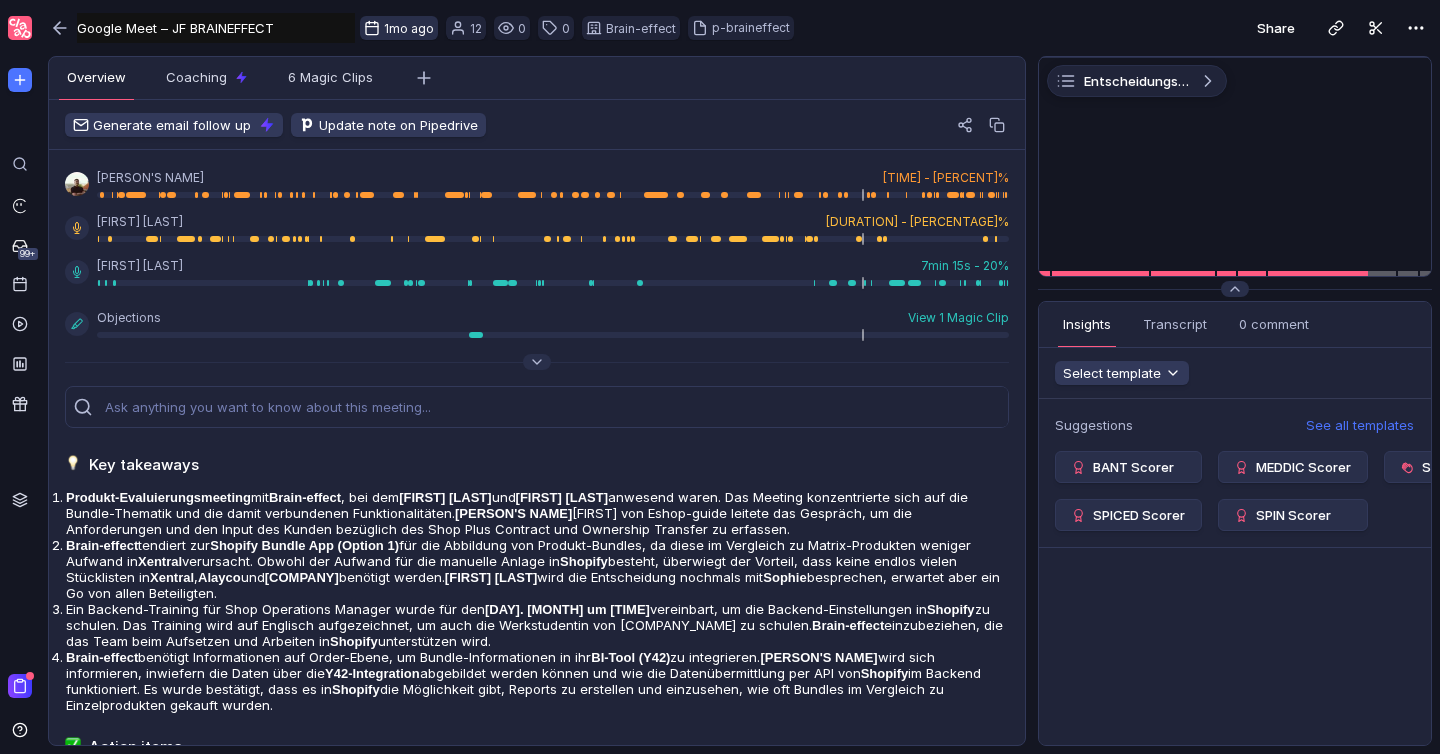 click on "1mo ago" at bounding box center [409, 28] 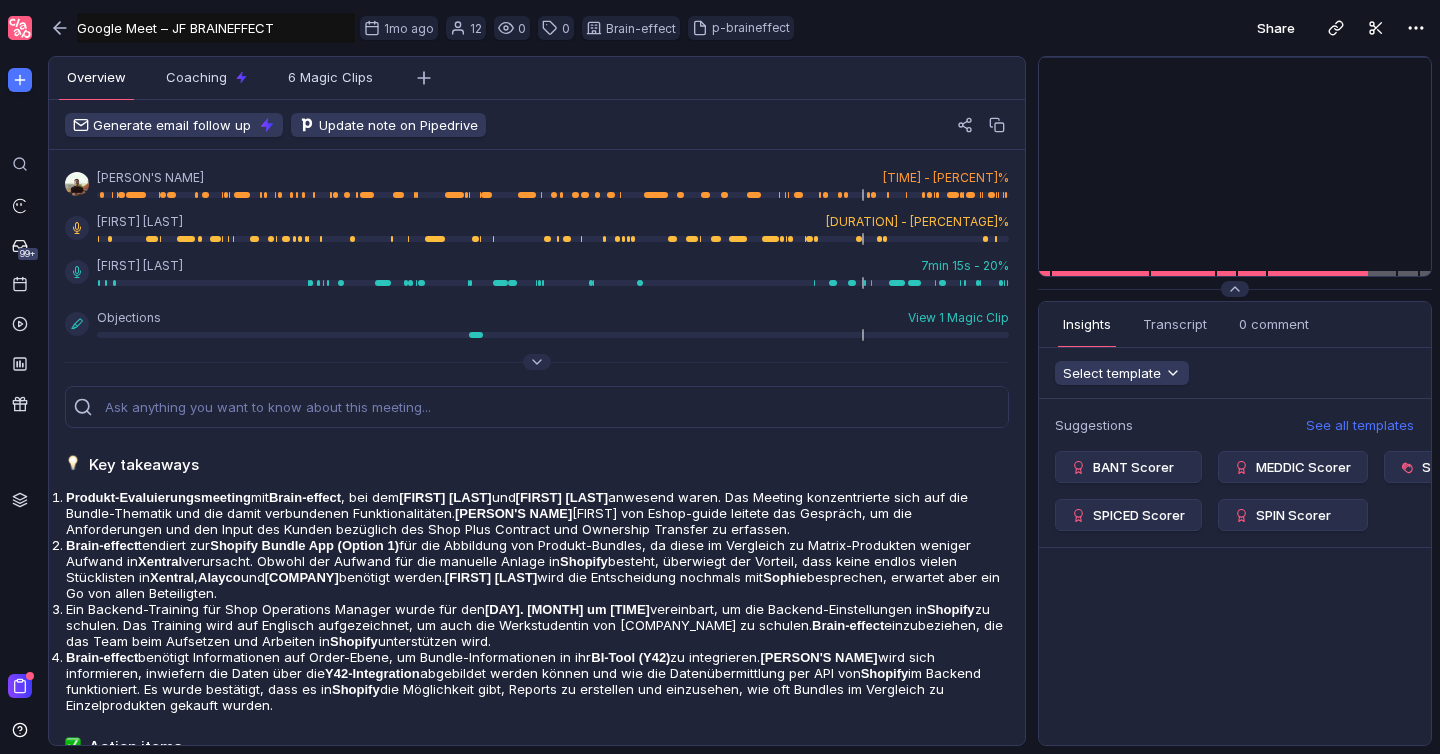 click on "[PERSON'S NAME] [DURATION] - [PERCENTAGE]% [PERSON'S NAME] [DURATION] - [PERCENTAGE]% [PERSON'S NAME] [DURATION] - [PERCENTAGE]% Objections View 1 Magic Clip Key takeaways Produkt-Evaluierungsmeeting mit [COMPANY_NAME], bei dem [PERSON'S NAME] und [PERSON'S NAME] anwesend waren. Das Meeting konzentrierte sich auf die Bundle-Thematik und die damit verbundenen Funktionalitäten. [PERSON'S NAME] von [COMPANY_NAME] leitete das Gespräch, um die Anforderungen und den Input des Kunden bezüglich des Shop Plus Contract und Ownership Transfer zu erfassen. [COMPANY_NAME] tendiert zur Shopify Bundle App (Option 1) für die Abbildung von Produkt-Bundles, da diese im Vergleich zu Matrix-Produkten weniger Aufwand in [COMPANY_NAME] verursacht. Obwohl der Aufwand für die manuelle Anlage in Shopify besteht, überwiegt der Vorteil, dass keine endlos vielen Stücklisten in [COMPANY_NAME], [COMPANY_NAME] und [COMPANY_NAME] benötigt werden. [PERSON'S NAME] wird die Entscheidung nochmals mit [PERSON'S NAME] besprechen, erwartet aber ein Go von allen Beteiligten. Shopify [PERSON'S NAME]" at bounding box center [537, 1184] 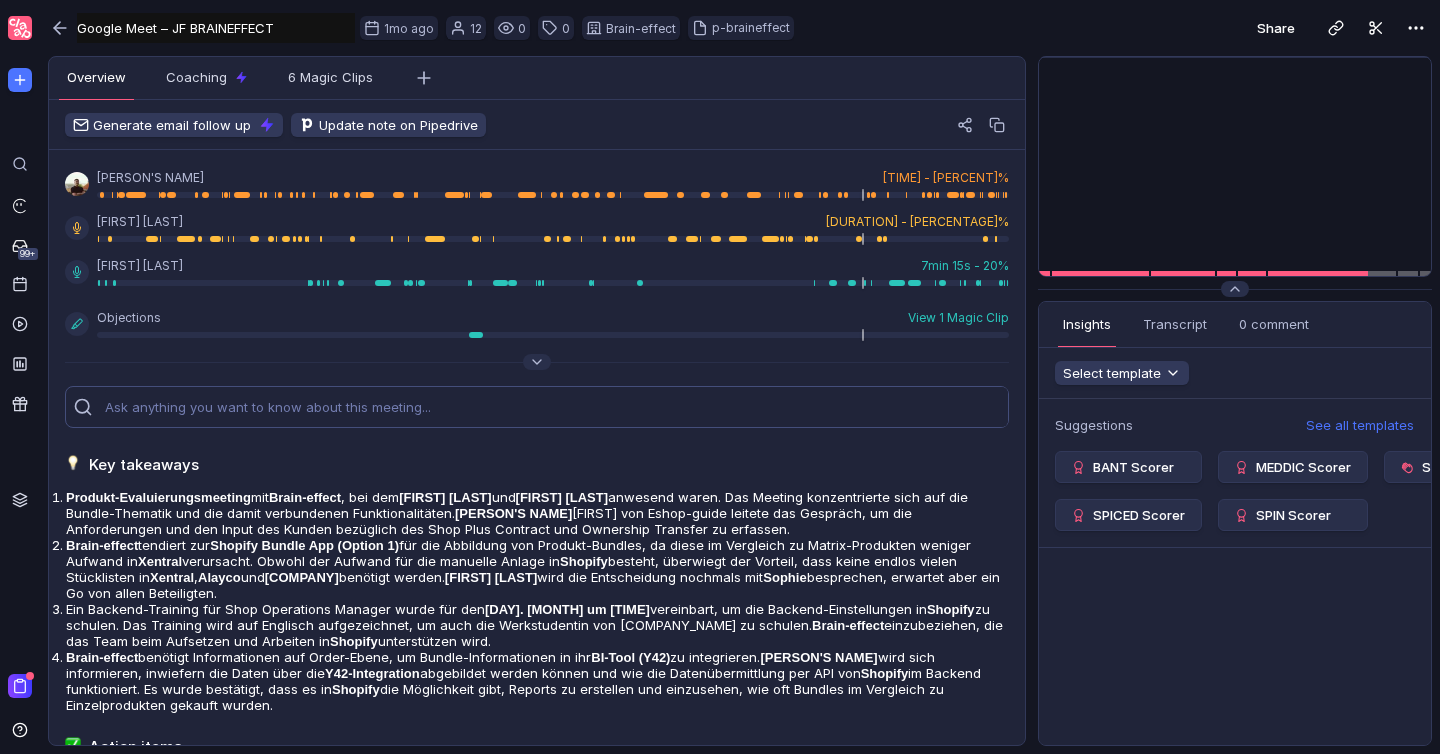 click at bounding box center [557, 407] 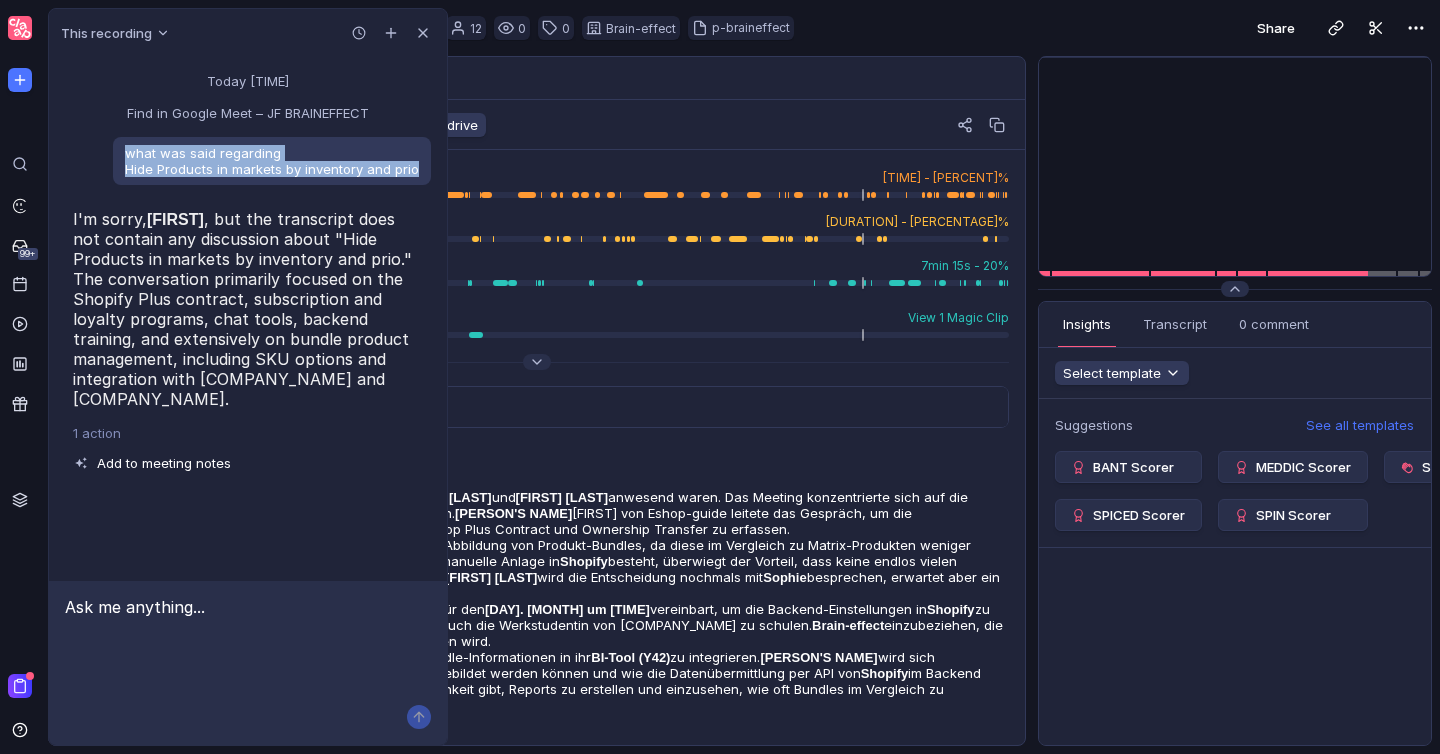 drag, startPoint x: 110, startPoint y: 155, endPoint x: 393, endPoint y: 188, distance: 284.91754 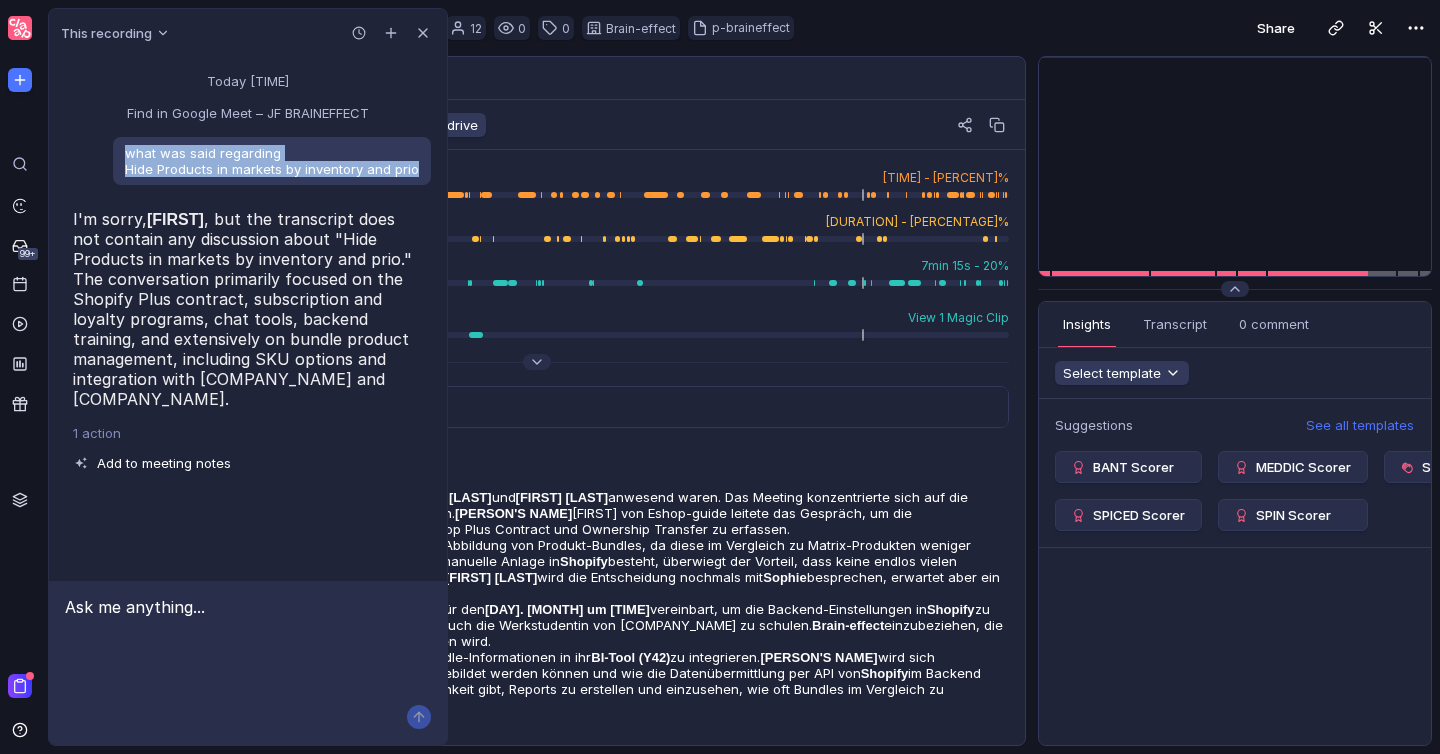 click on "what was said regarding
Hide Products in markets by inventory and prio" at bounding box center [272, 161] 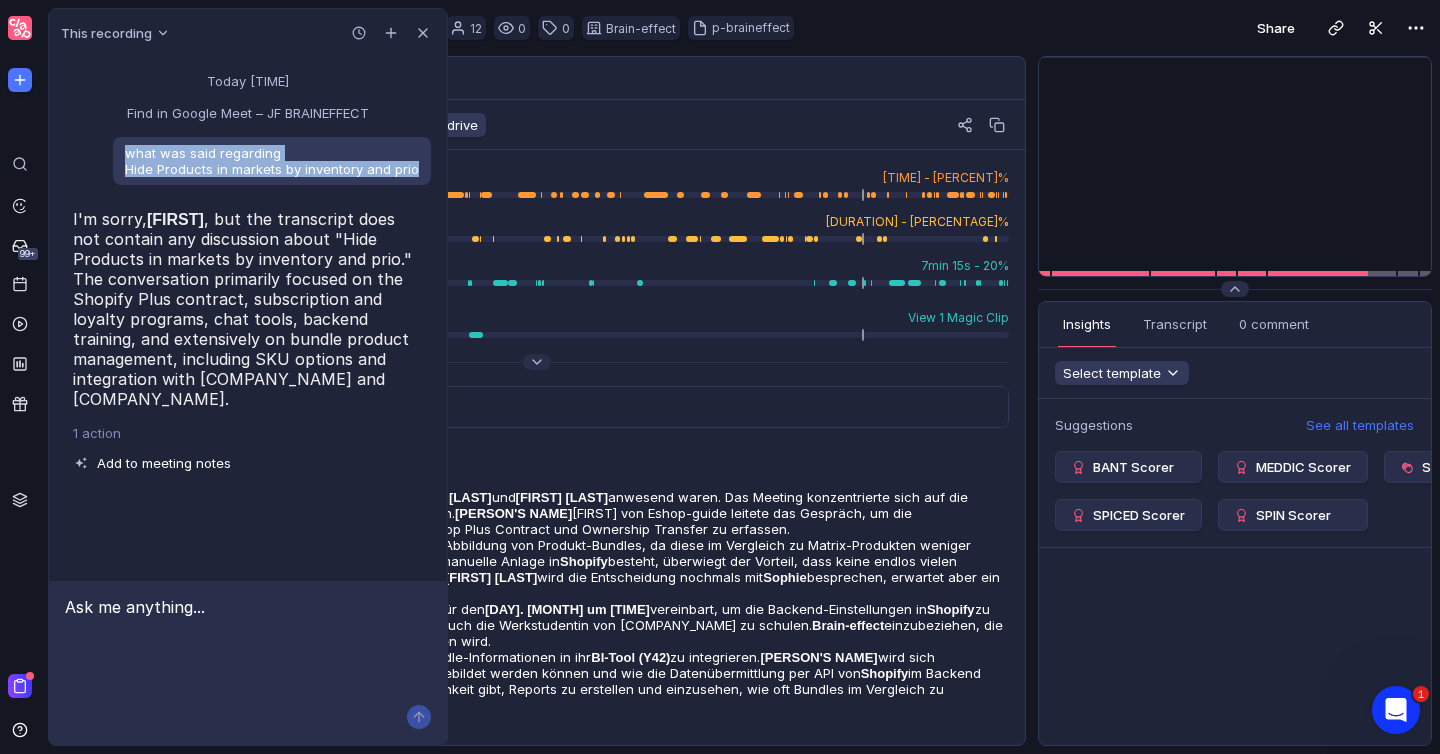 scroll, scrollTop: 0, scrollLeft: 0, axis: both 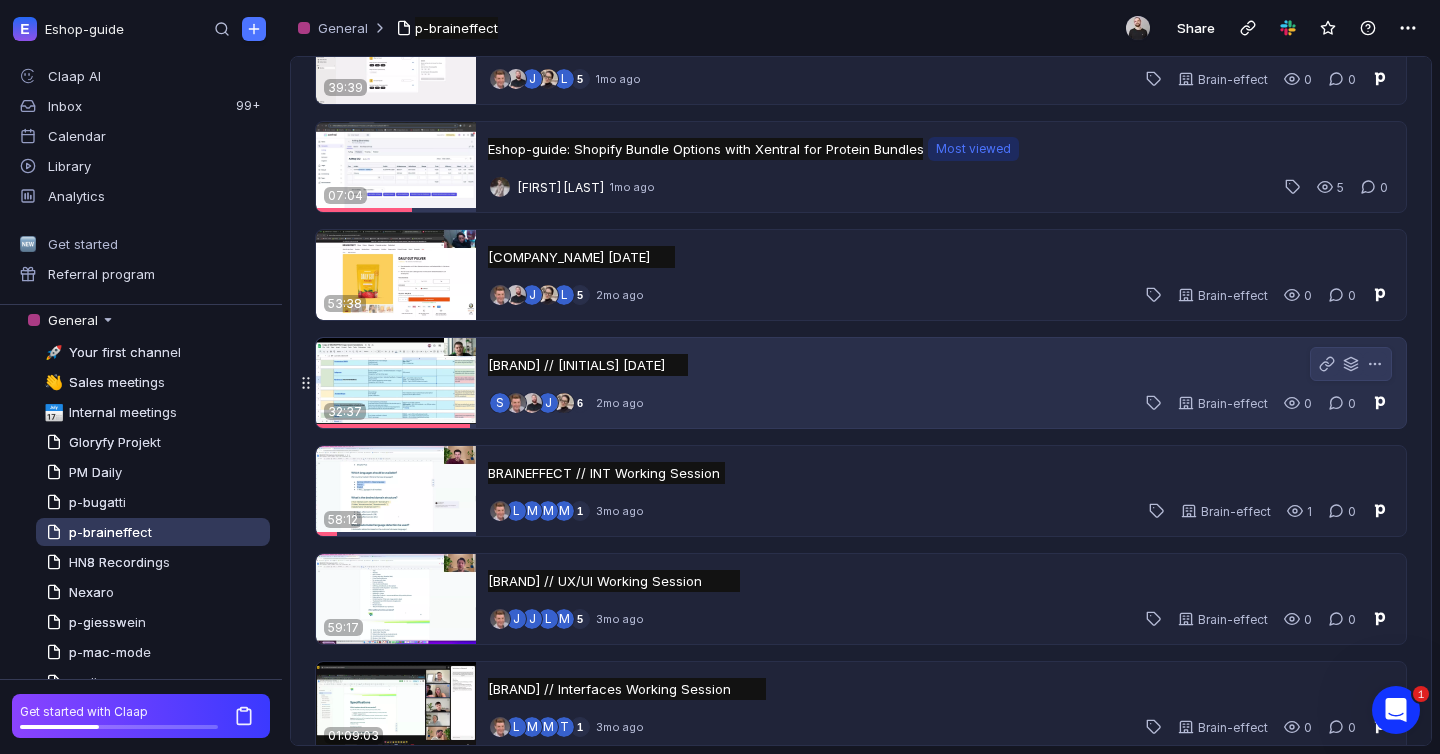 click on "BRAINEFFECT // JF 06/05/2025 BRAINEFFECT // JF 06/05/2025 Untitled" at bounding box center (939, 365) 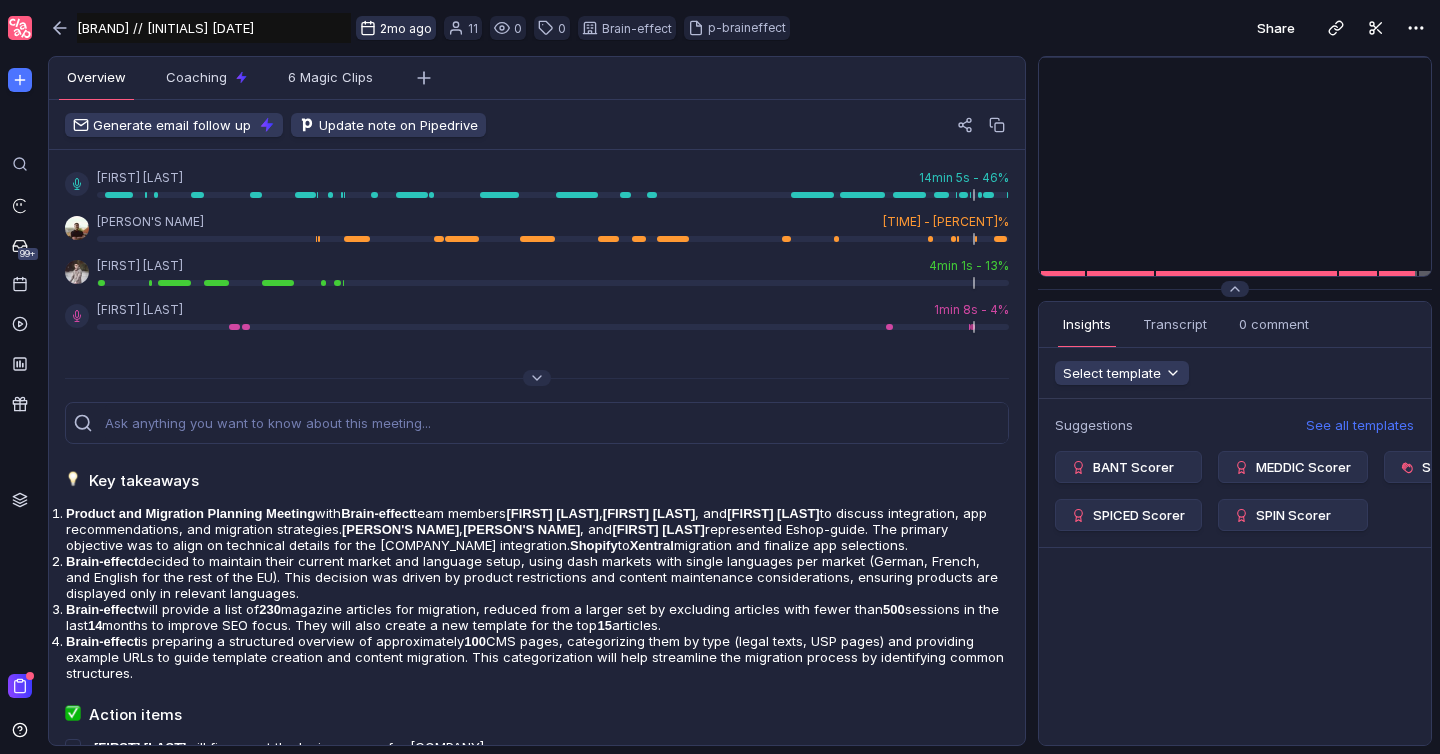 click on "2mo ago" at bounding box center (406, 28) 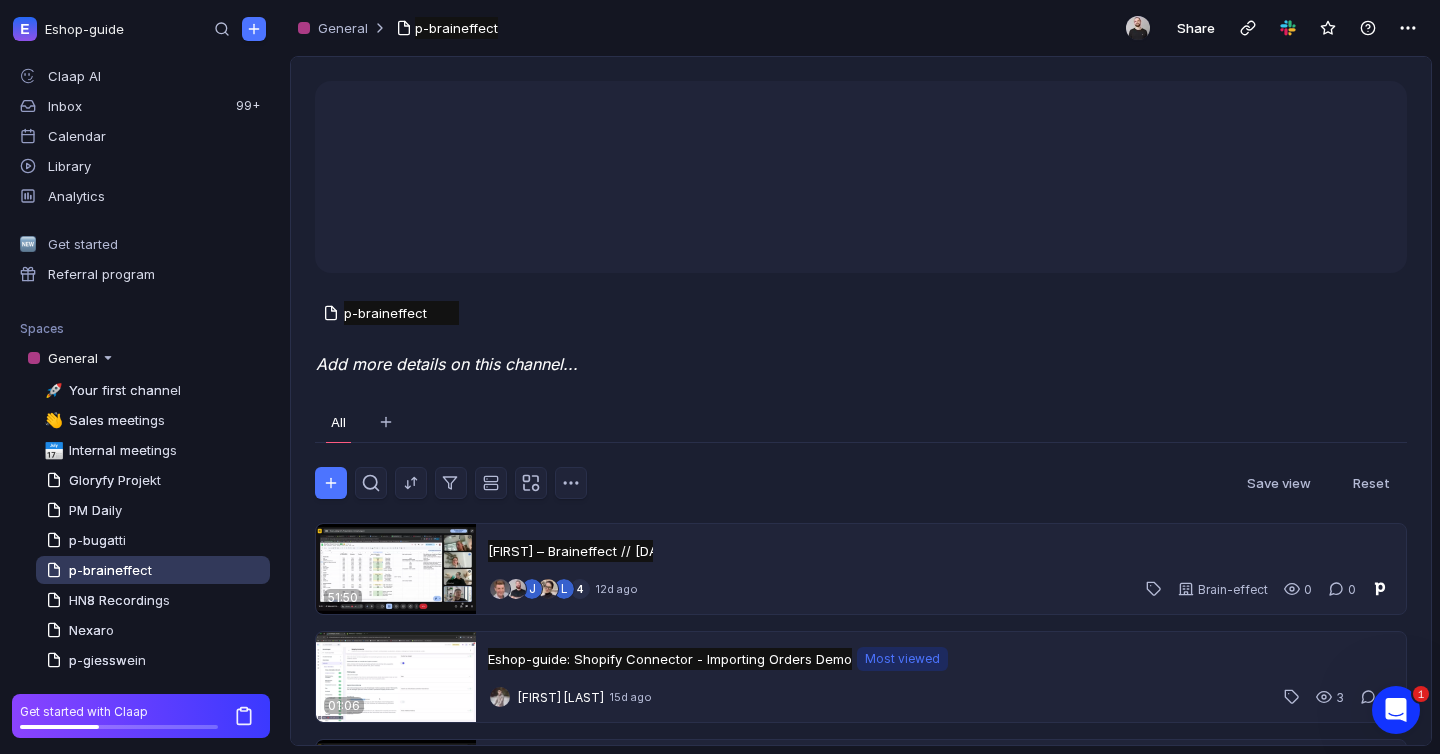 scroll, scrollTop: 0, scrollLeft: 0, axis: both 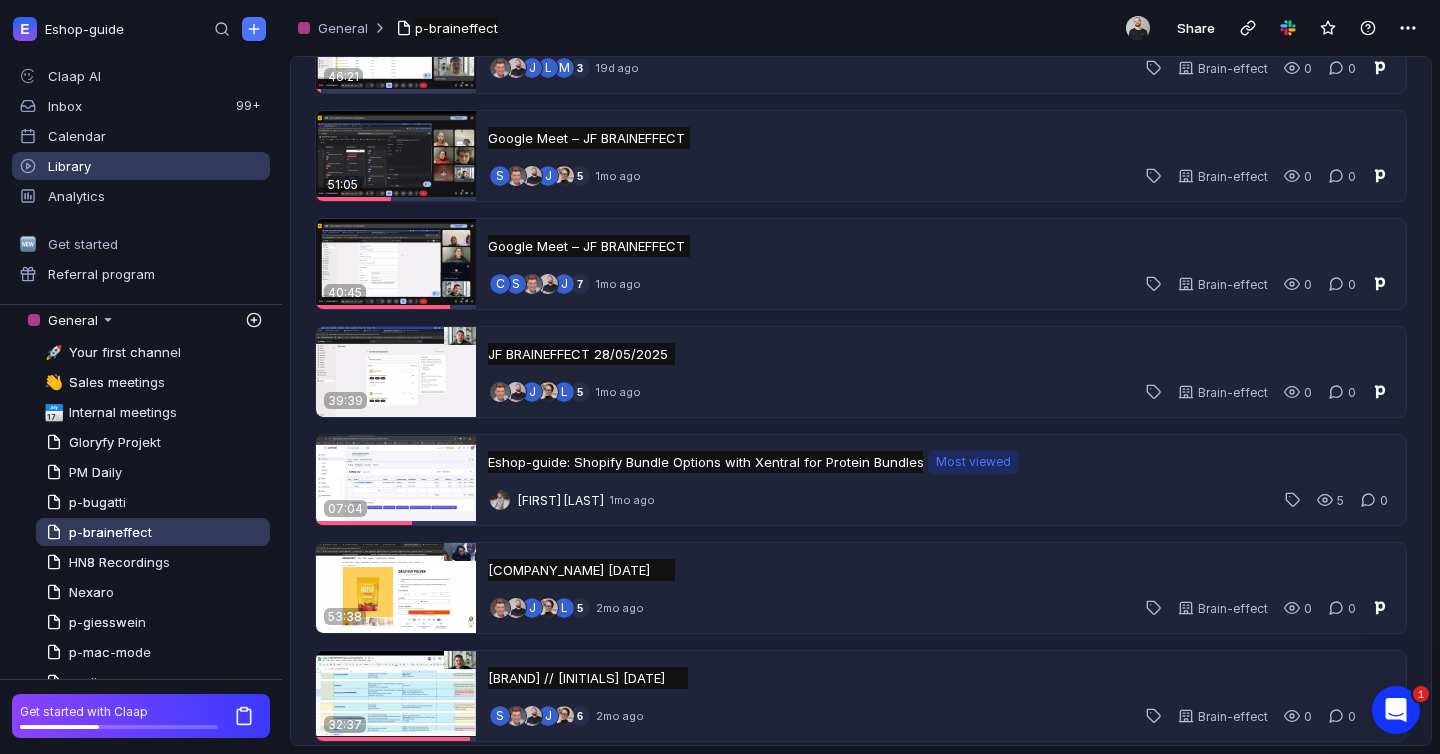 click on "Library" at bounding box center (141, 166) 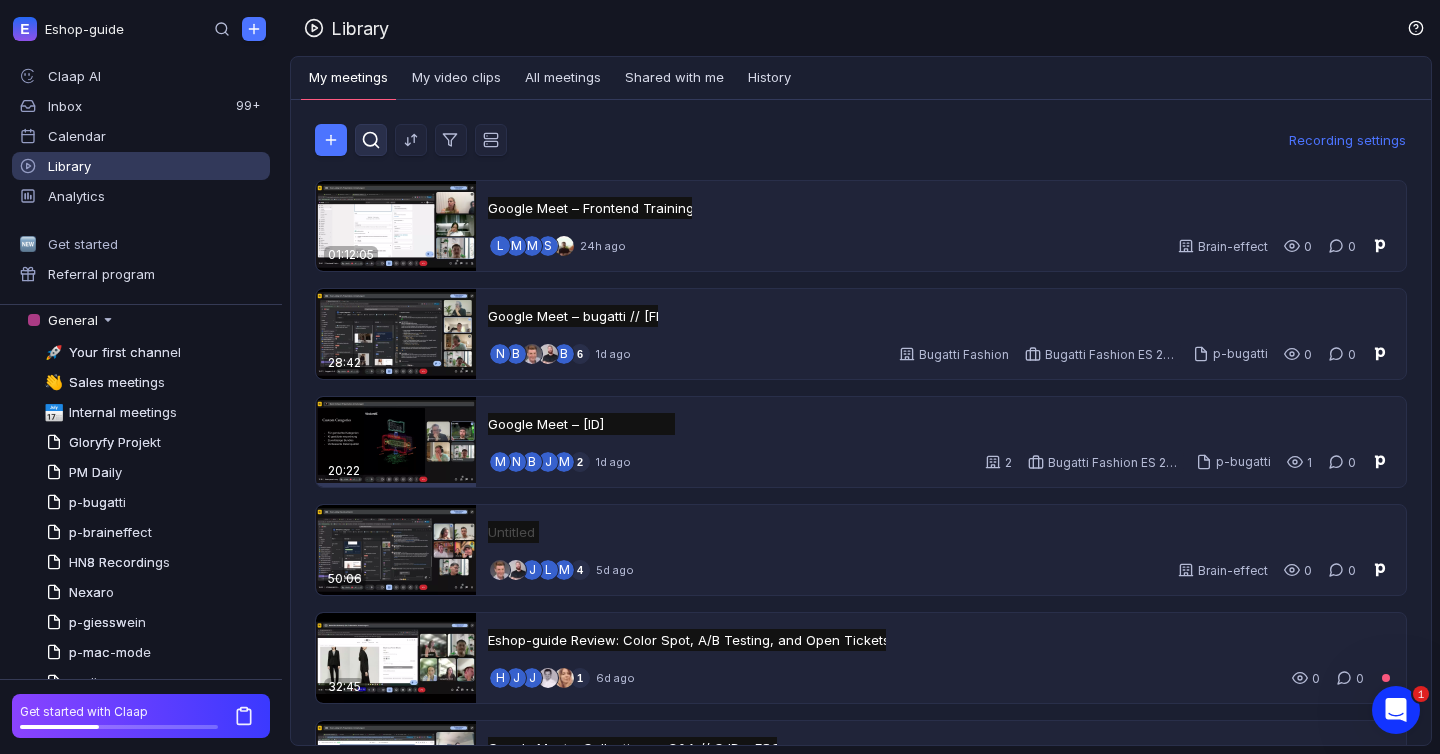 click at bounding box center [371, 140] 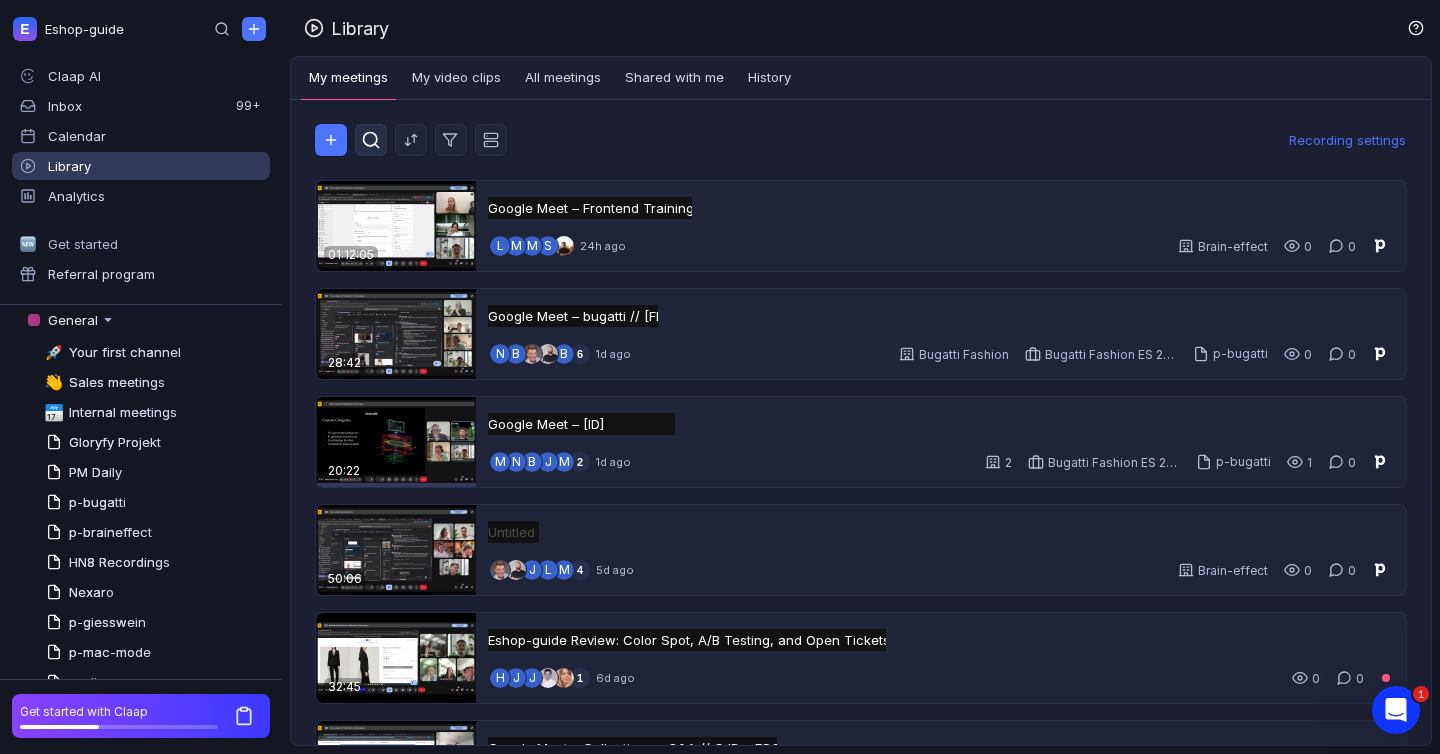 scroll, scrollTop: 0, scrollLeft: 0, axis: both 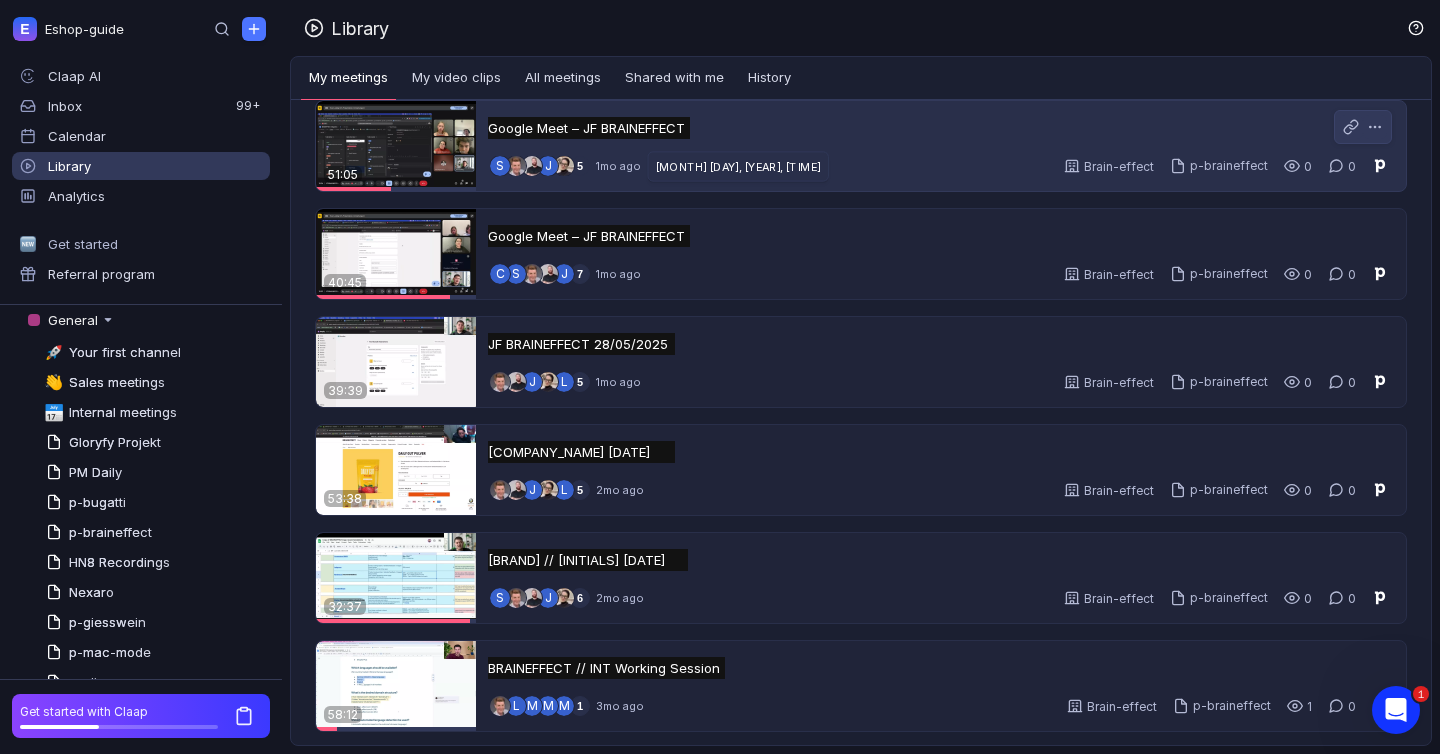 type on "[BRAND]" 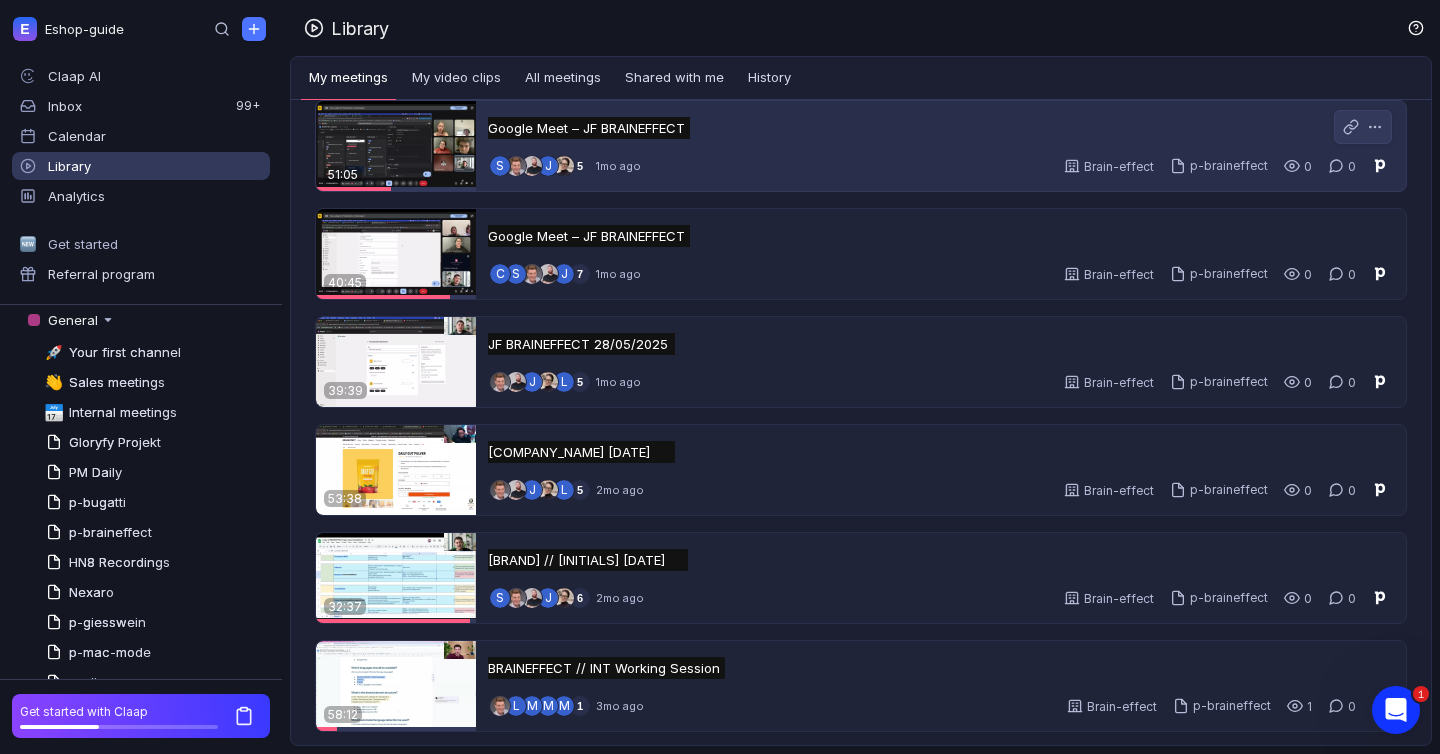 click on "Google Meet – [INITIALS] [BRAND] Google Meet – [INITIALS] [BRAND] Untitled" at bounding box center [939, 128] 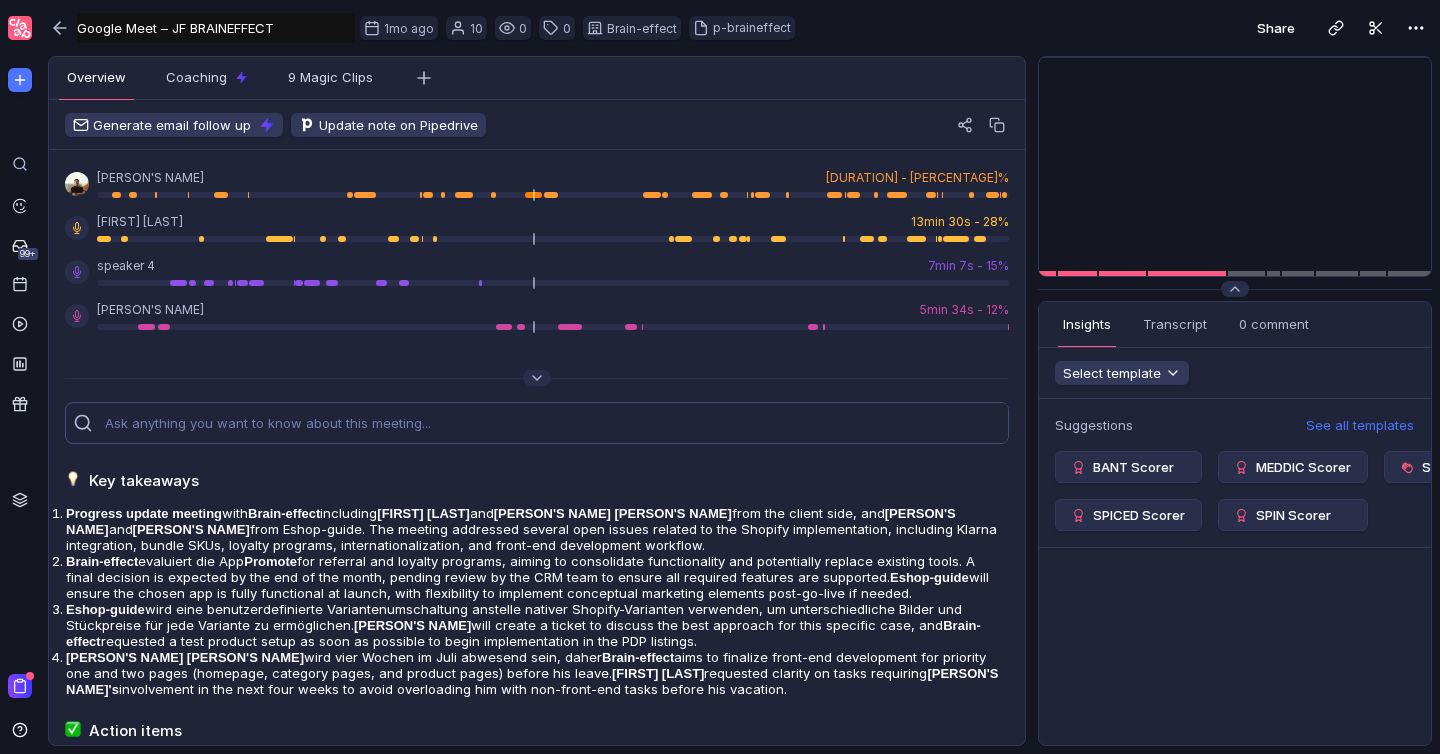 click at bounding box center (557, 423) 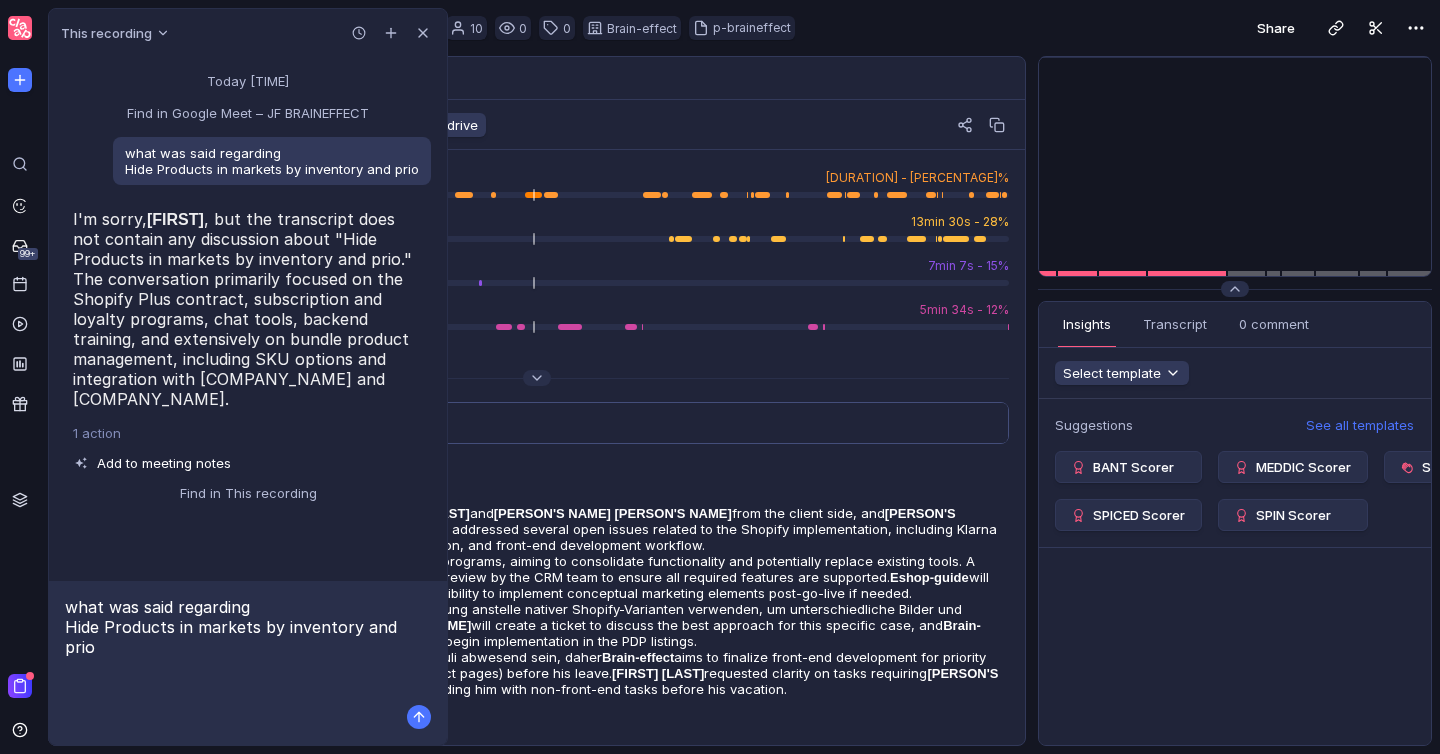 type 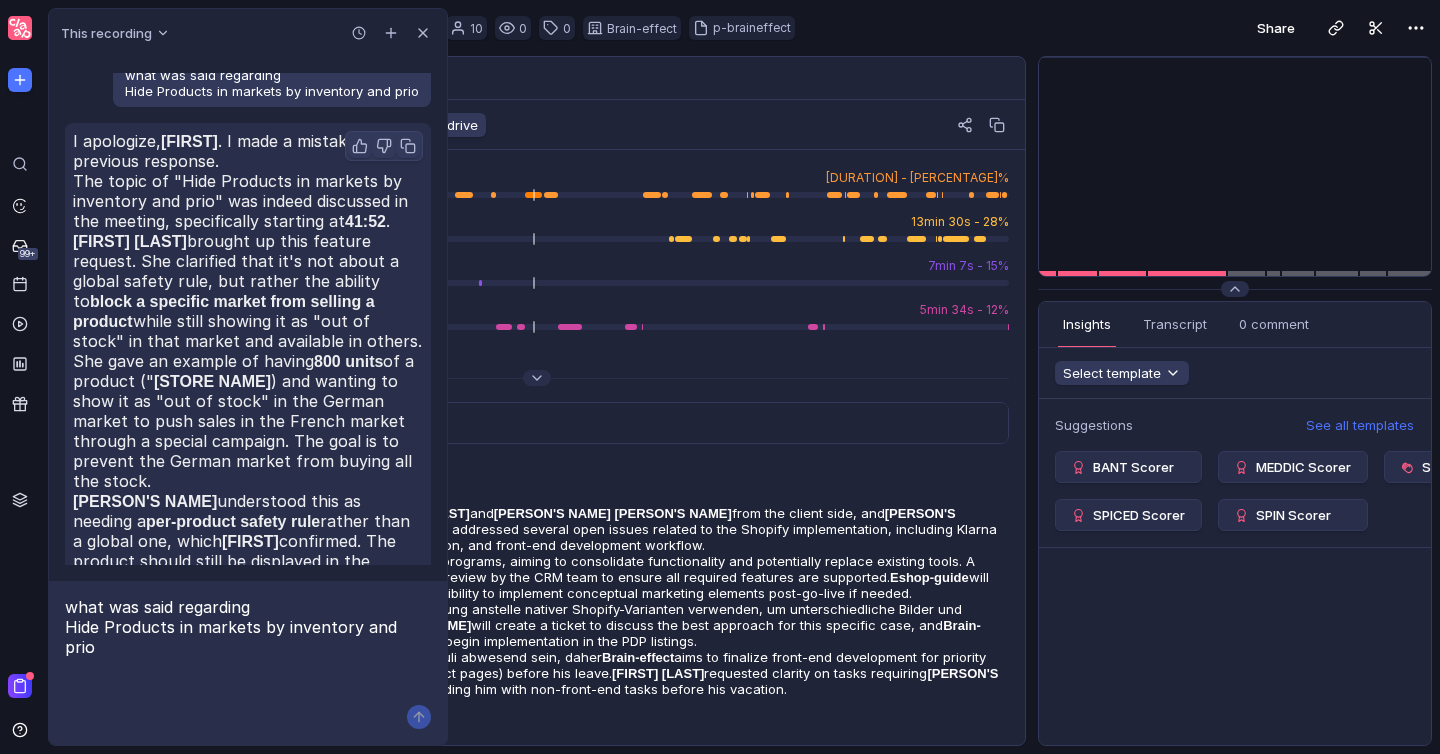 scroll, scrollTop: 465, scrollLeft: 0, axis: vertical 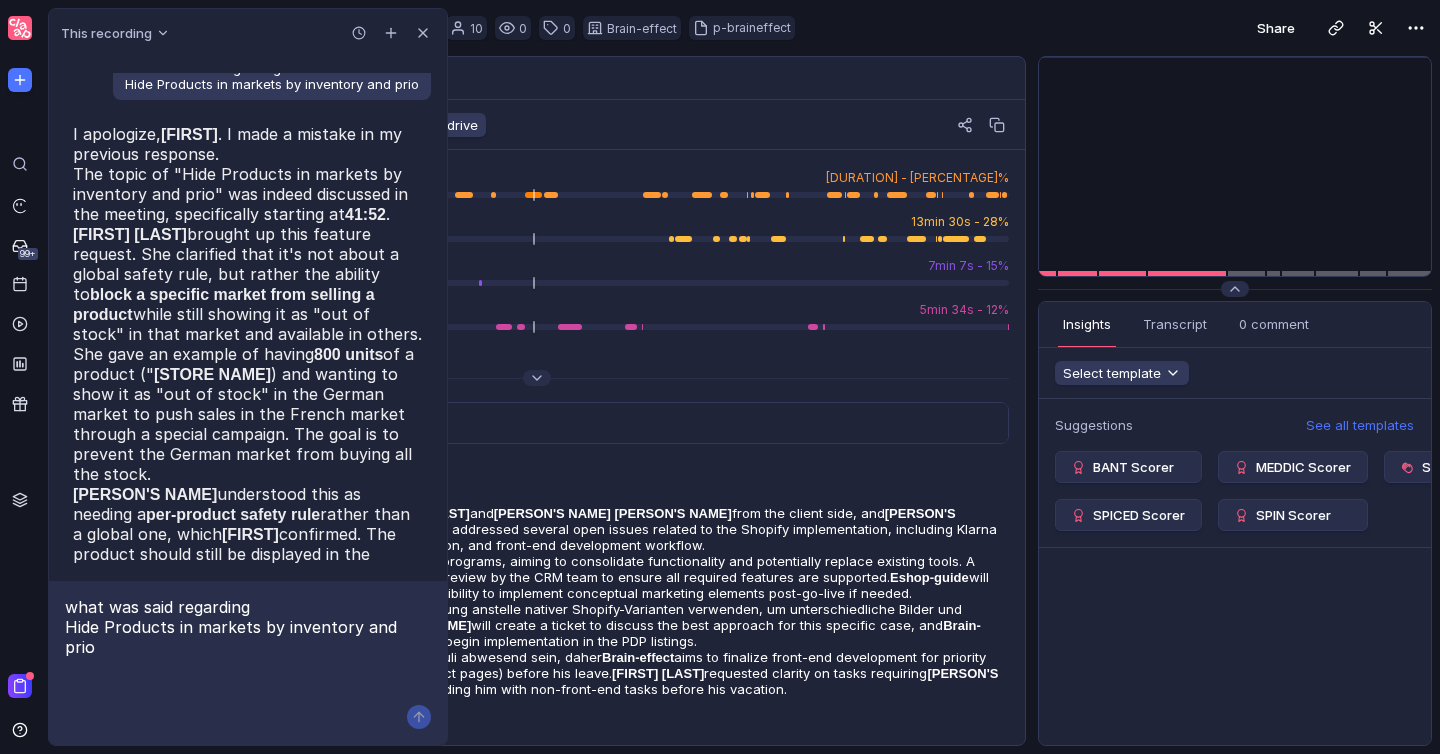 click on "was said regarding Hide Products in markets by inventory and prio" at bounding box center (248, 627) 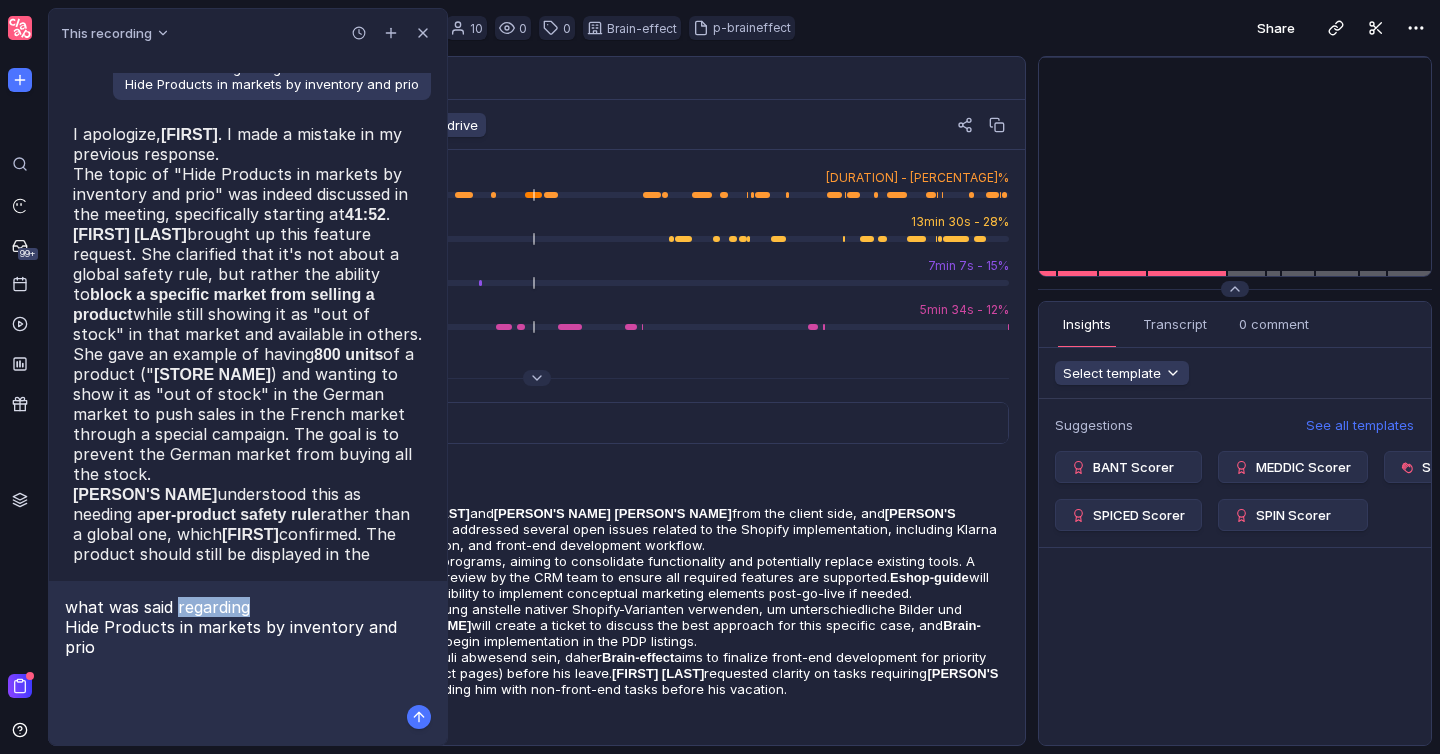 click on "was said regarding Hide Products in markets by inventory and prio" at bounding box center (248, 627) 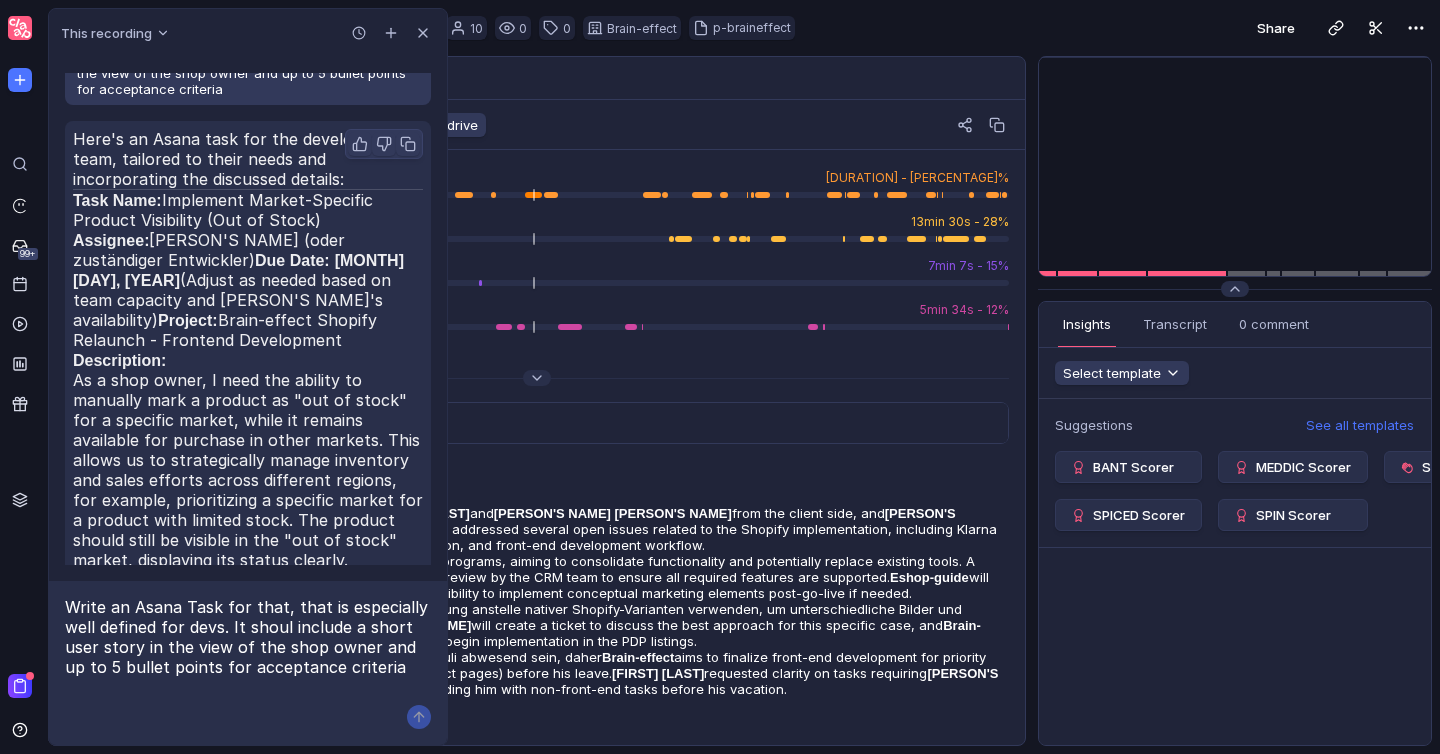 scroll, scrollTop: 1153, scrollLeft: 0, axis: vertical 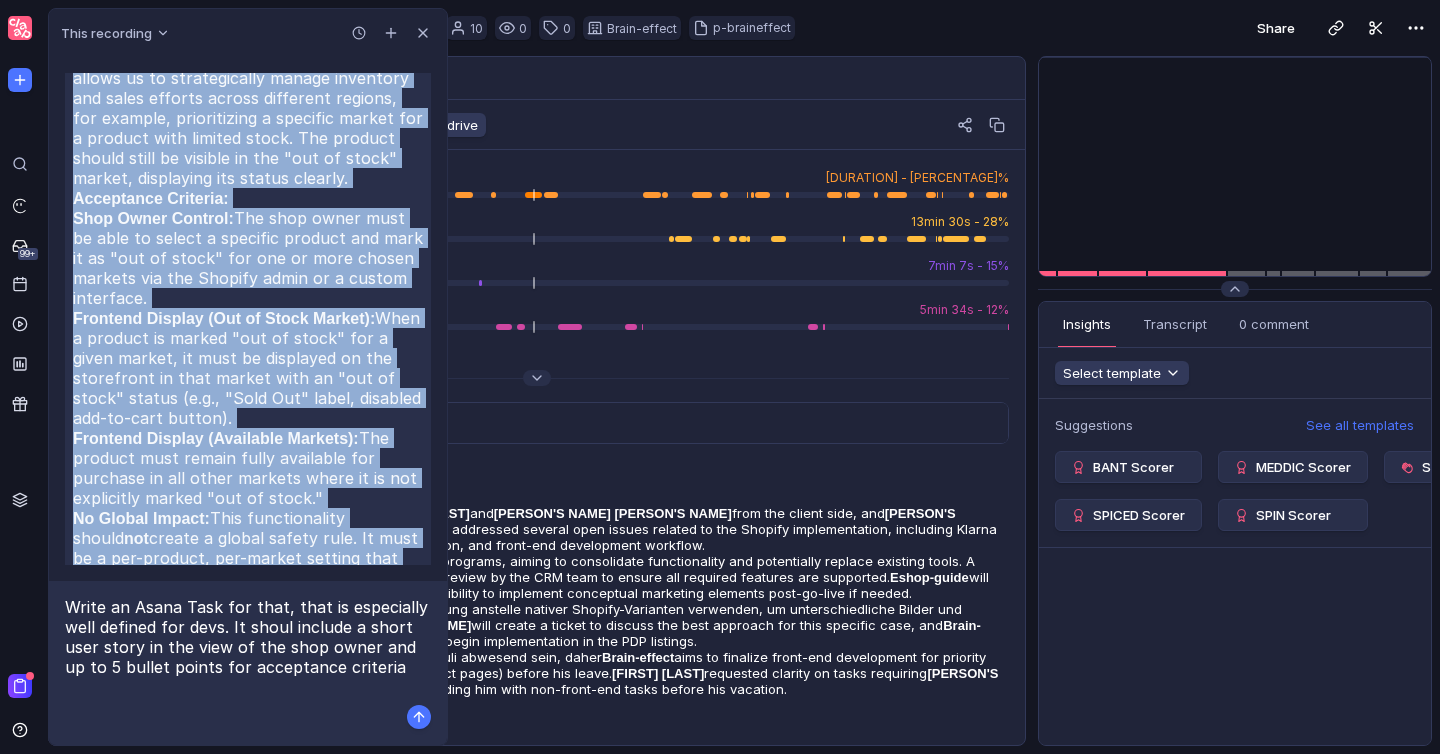 drag, startPoint x: 74, startPoint y: 248, endPoint x: 310, endPoint y: 450, distance: 310.6445 